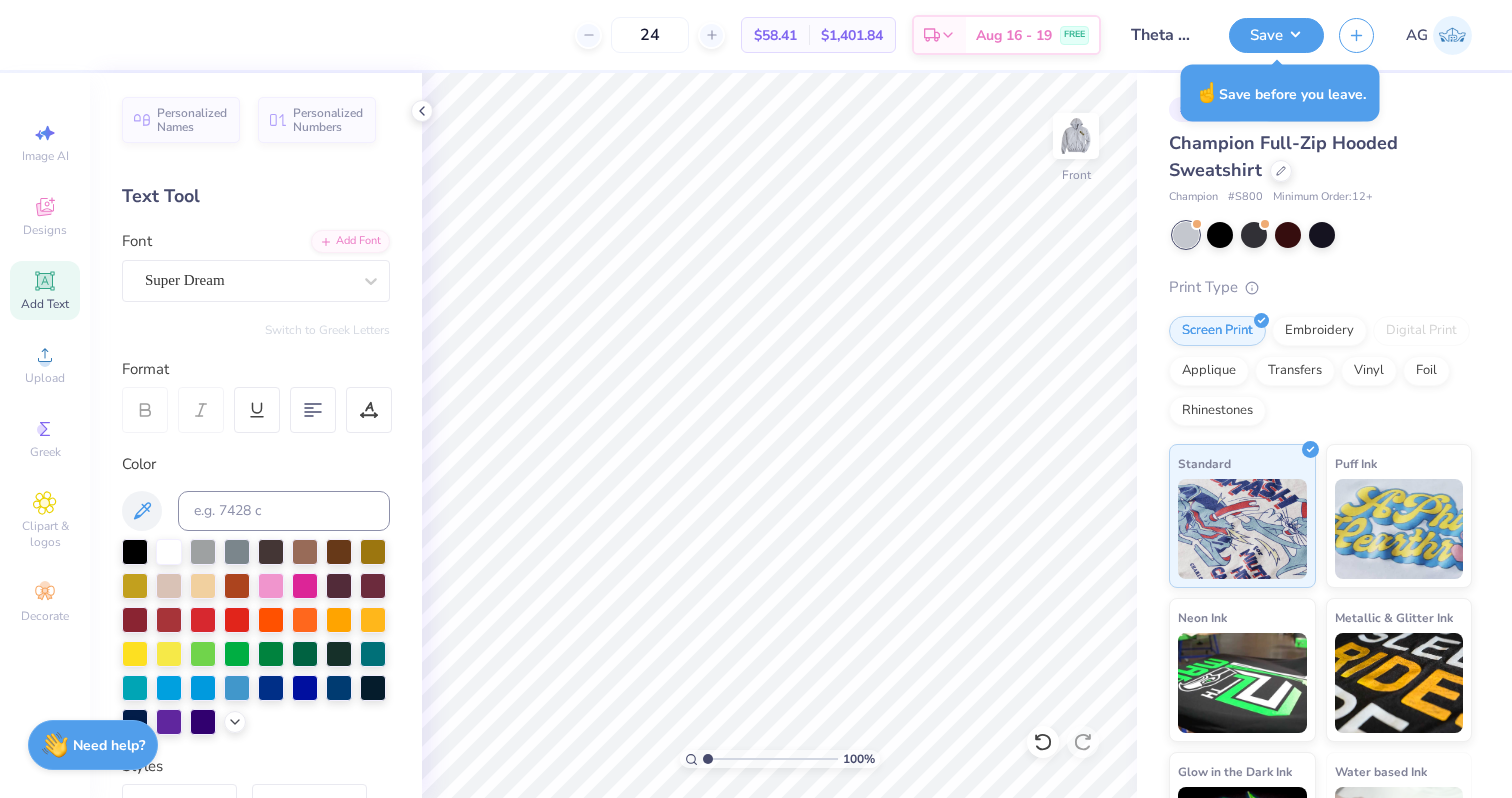 scroll, scrollTop: 0, scrollLeft: 0, axis: both 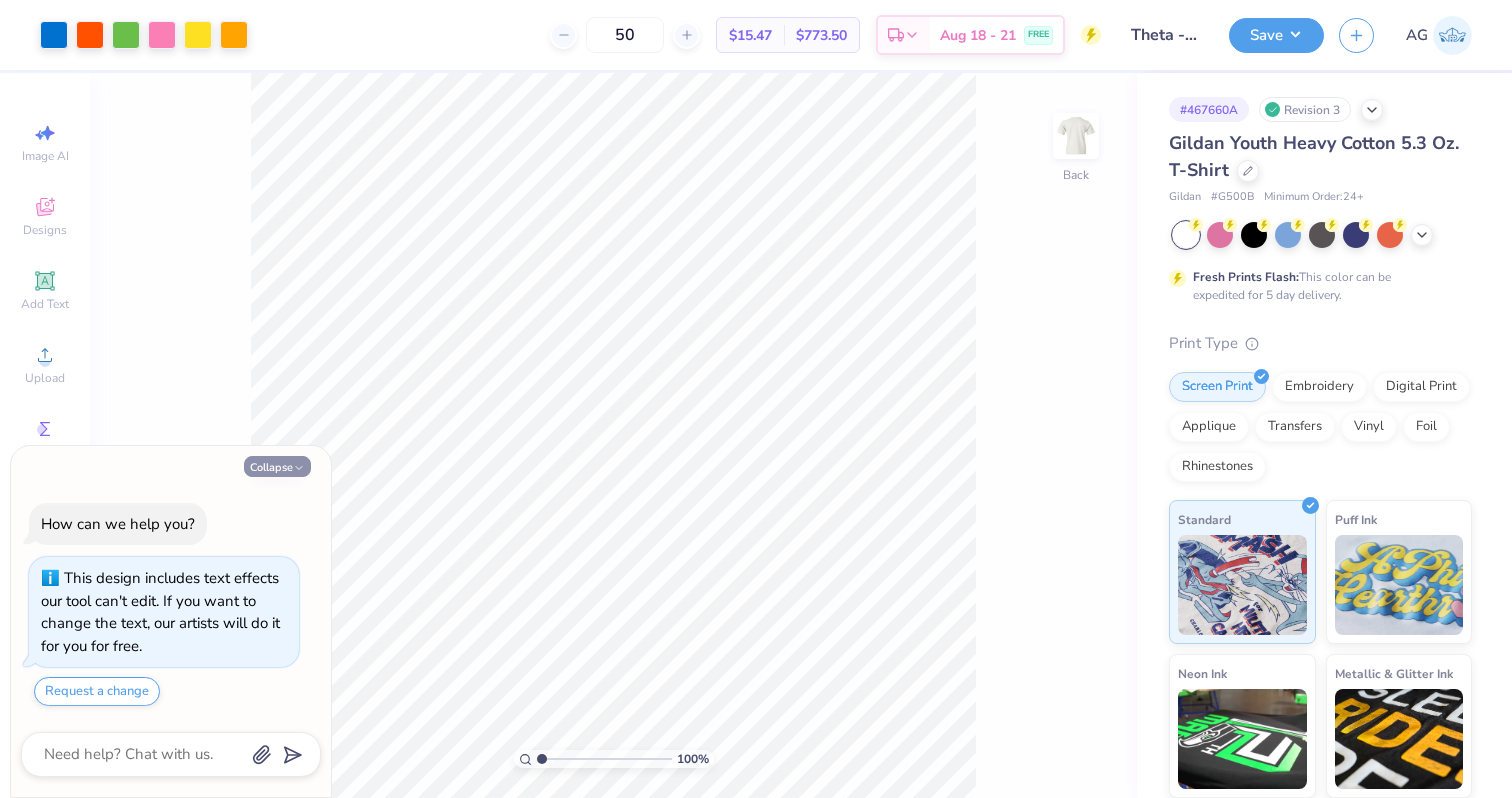 click on "Collapse" at bounding box center (277, 466) 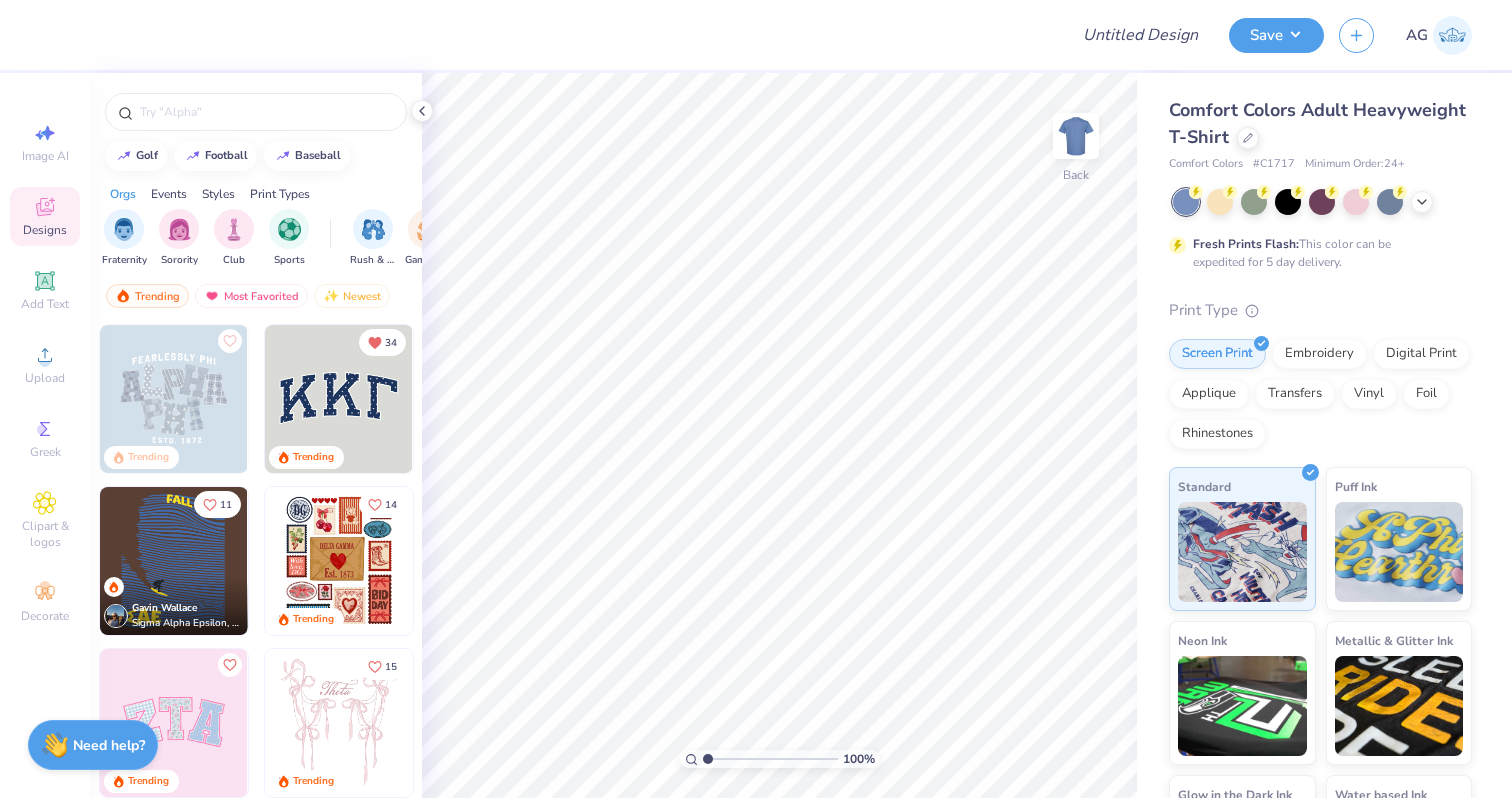 scroll, scrollTop: 0, scrollLeft: 0, axis: both 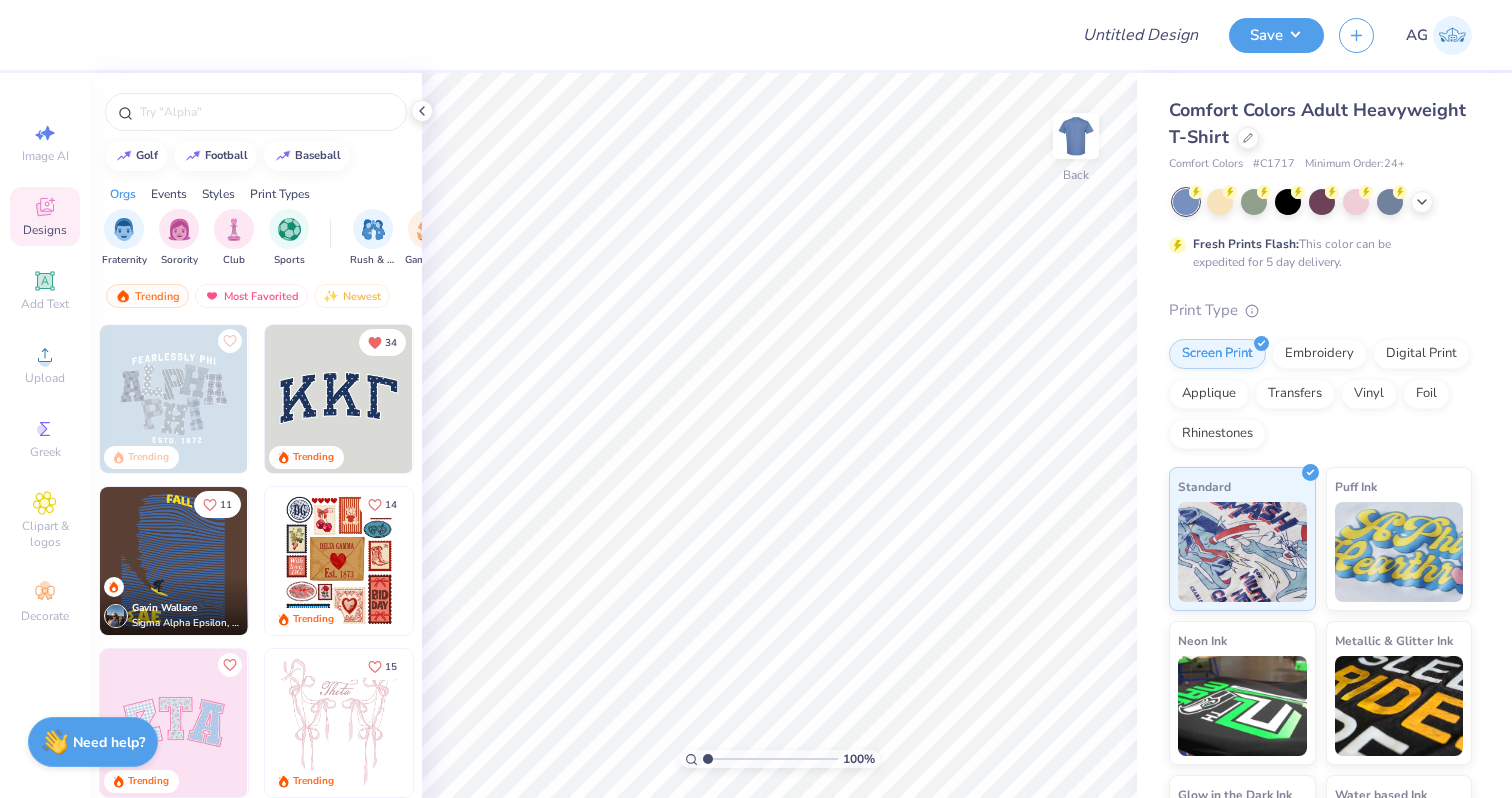click on "Need help?" at bounding box center [109, 742] 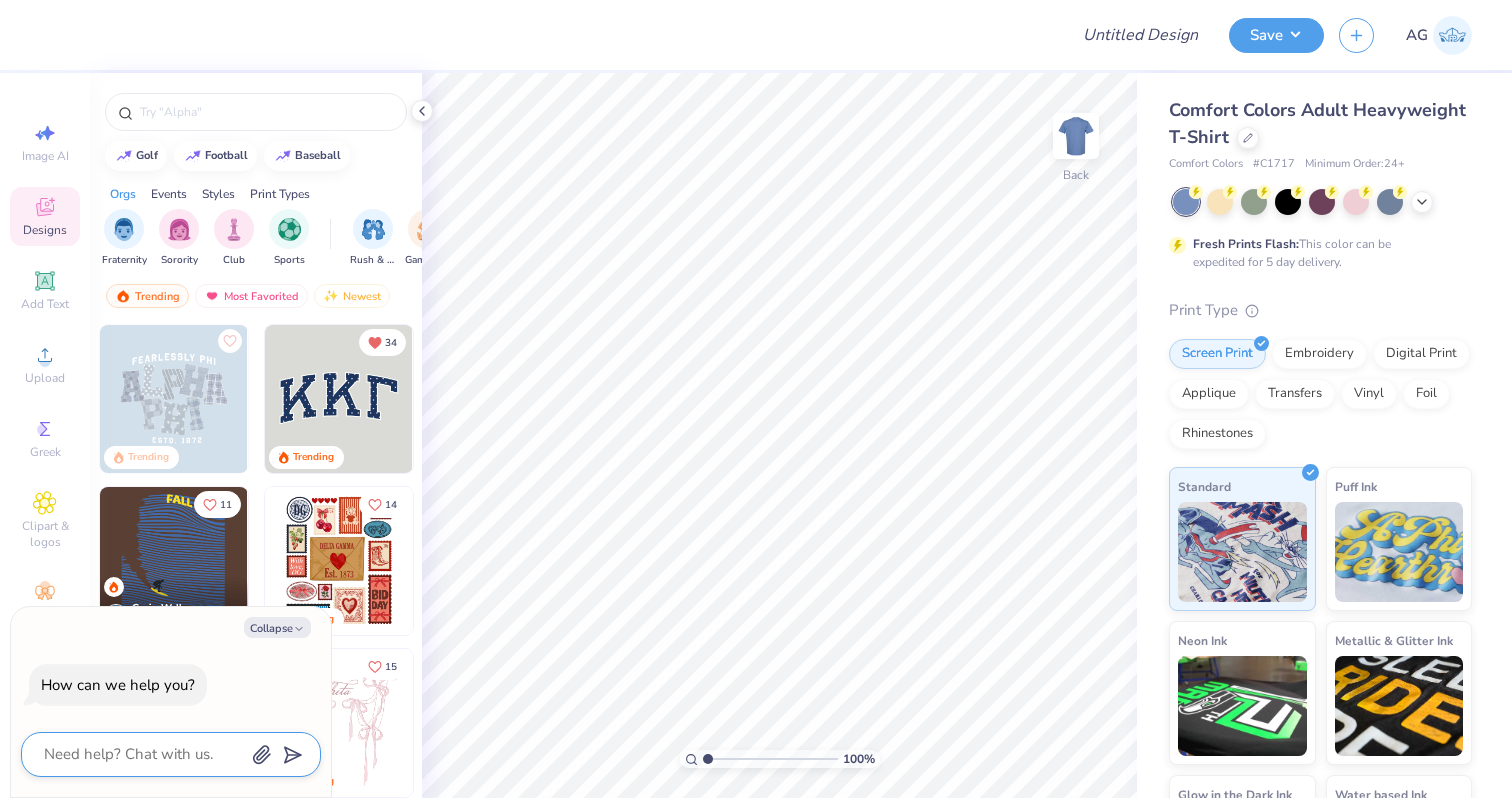 click at bounding box center [143, 754] 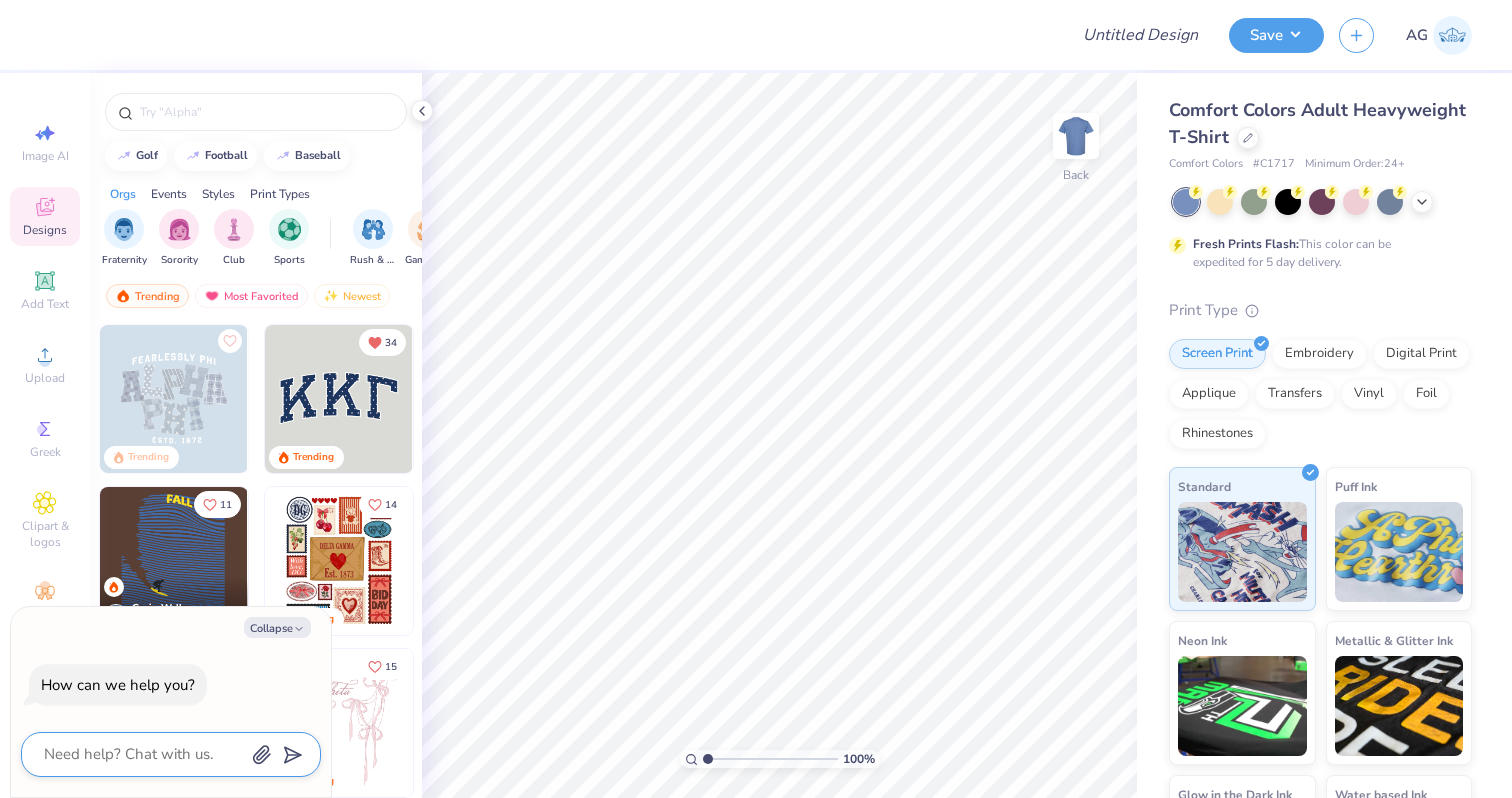 type on "c" 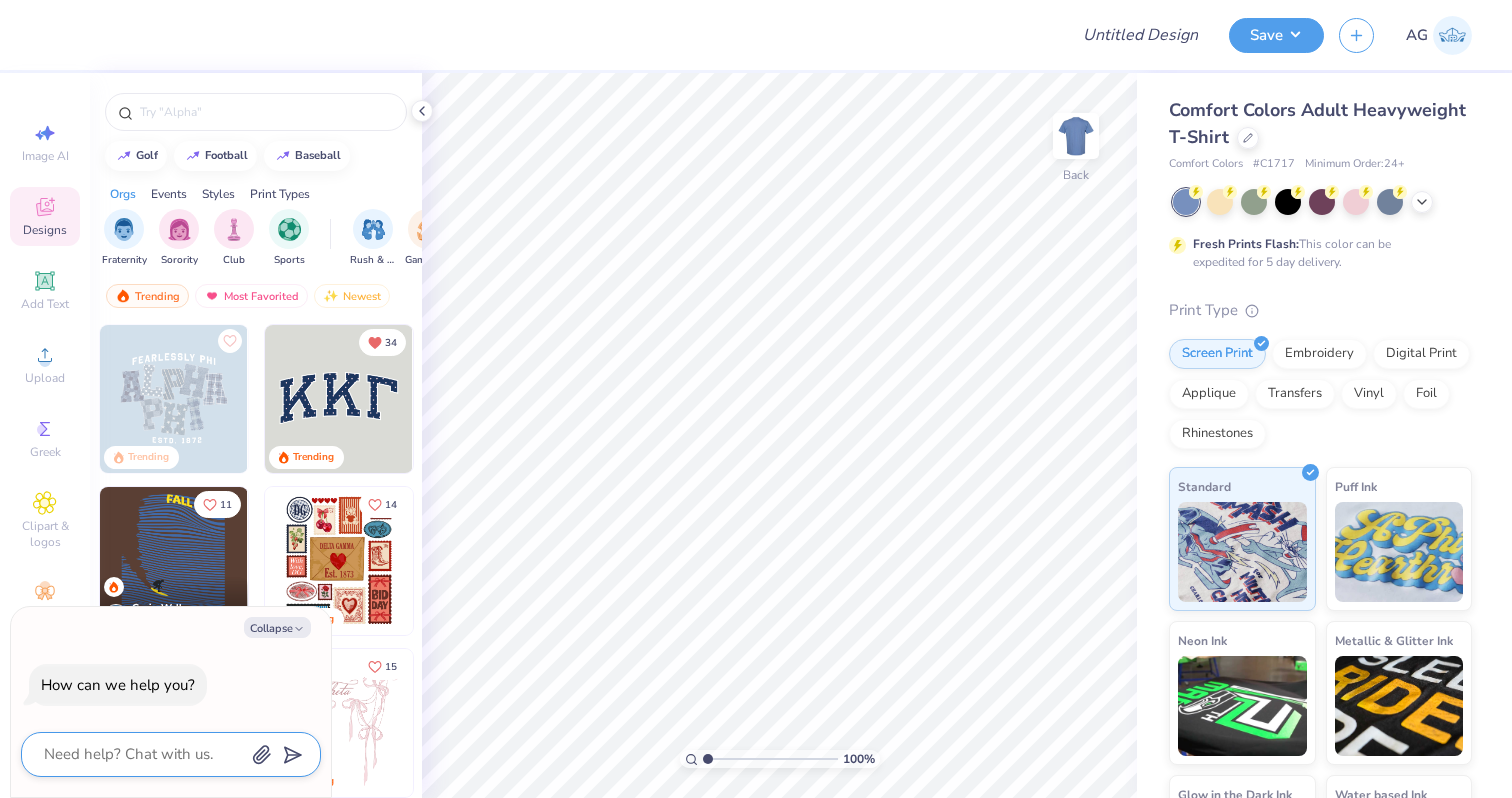 type on "x" 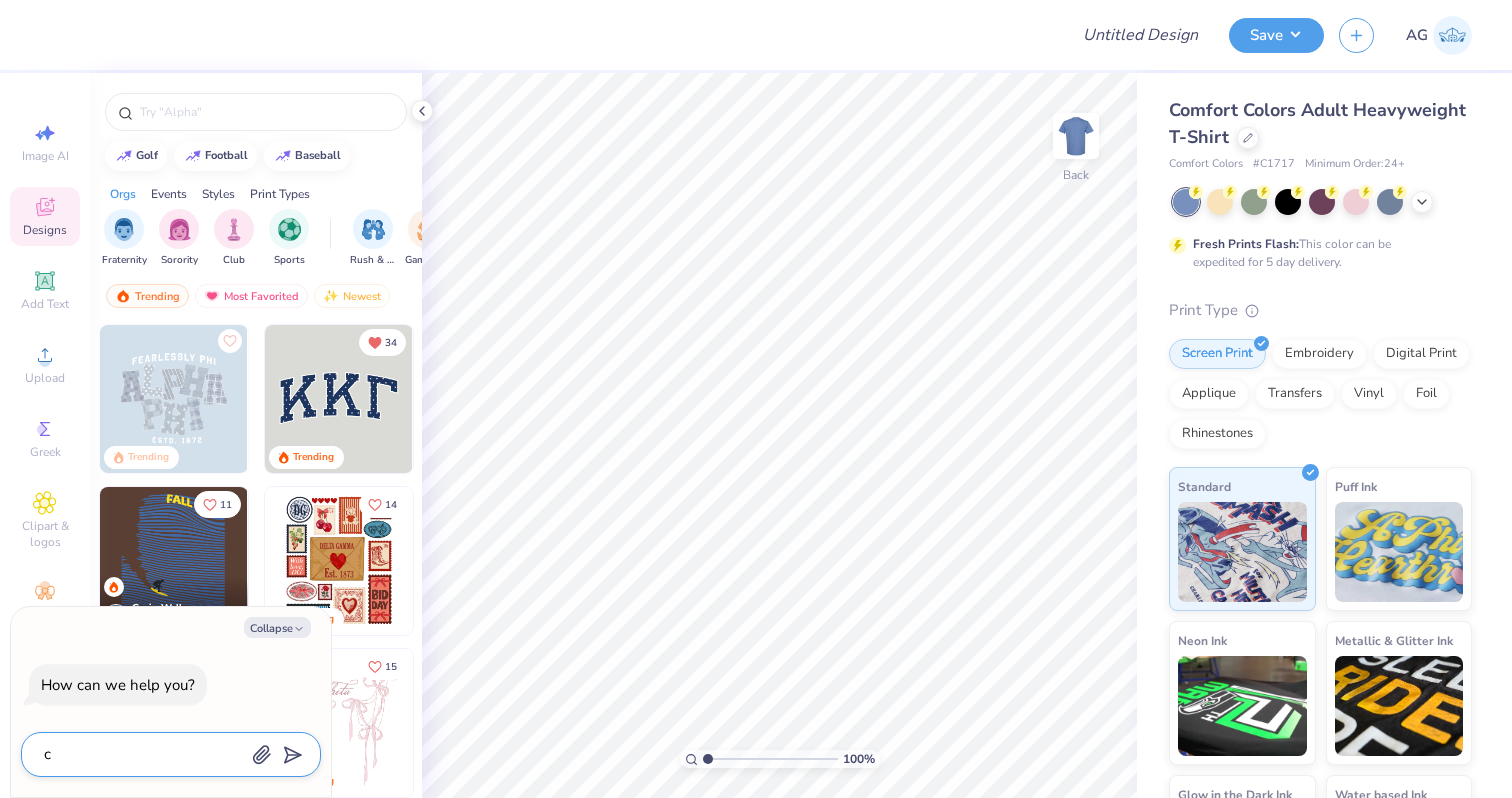 type on "ca" 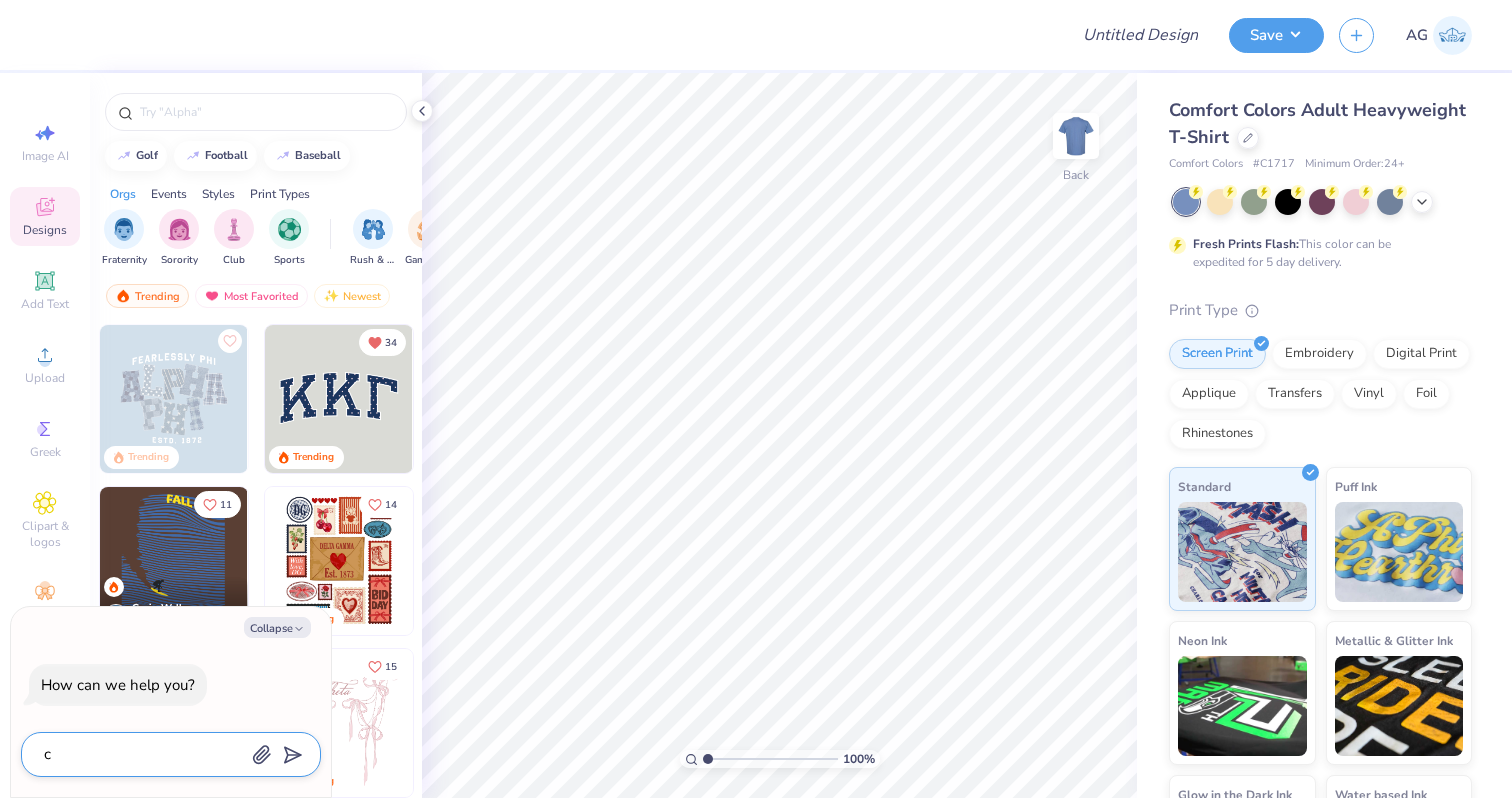 type on "x" 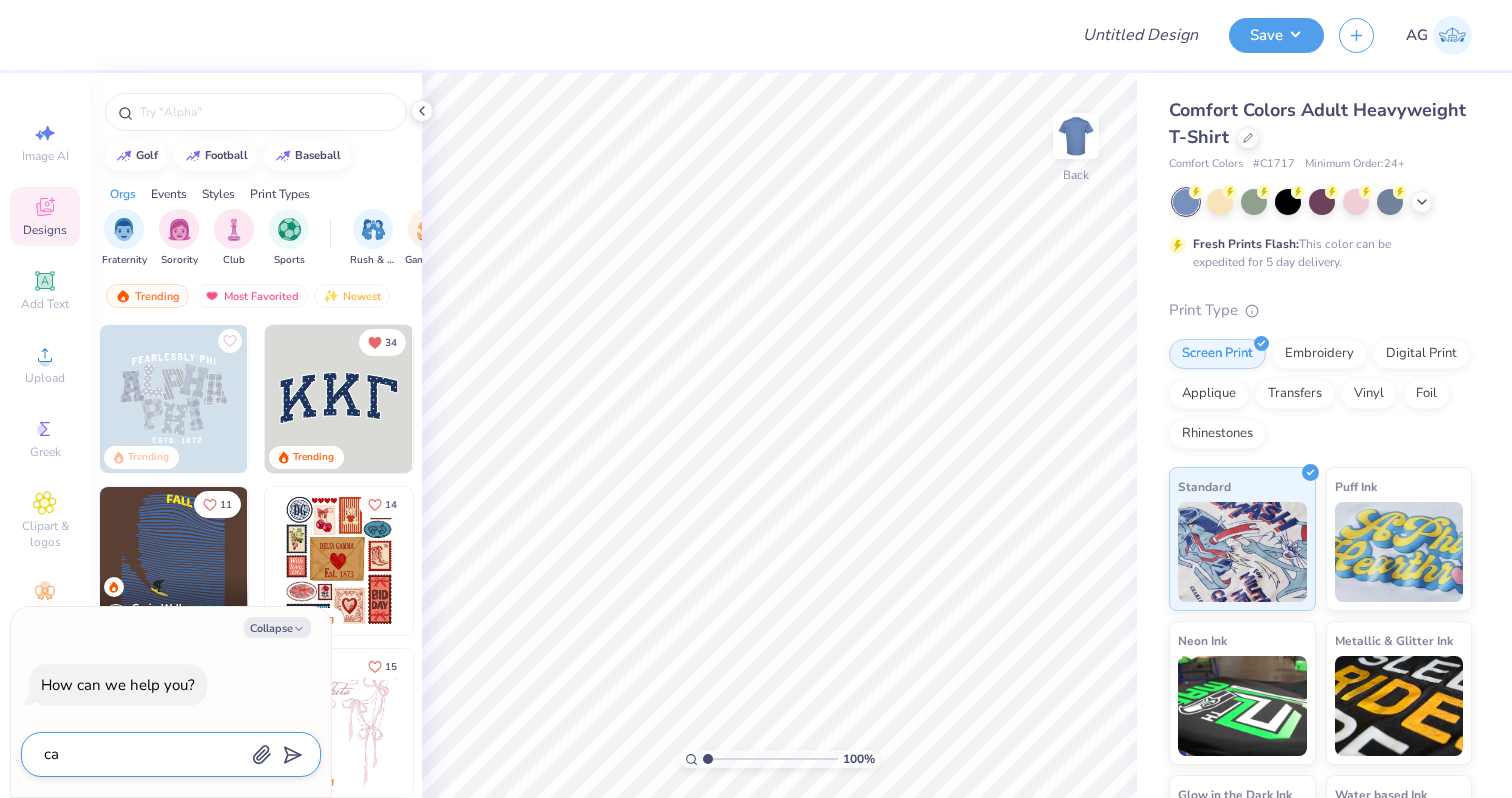 type on "can" 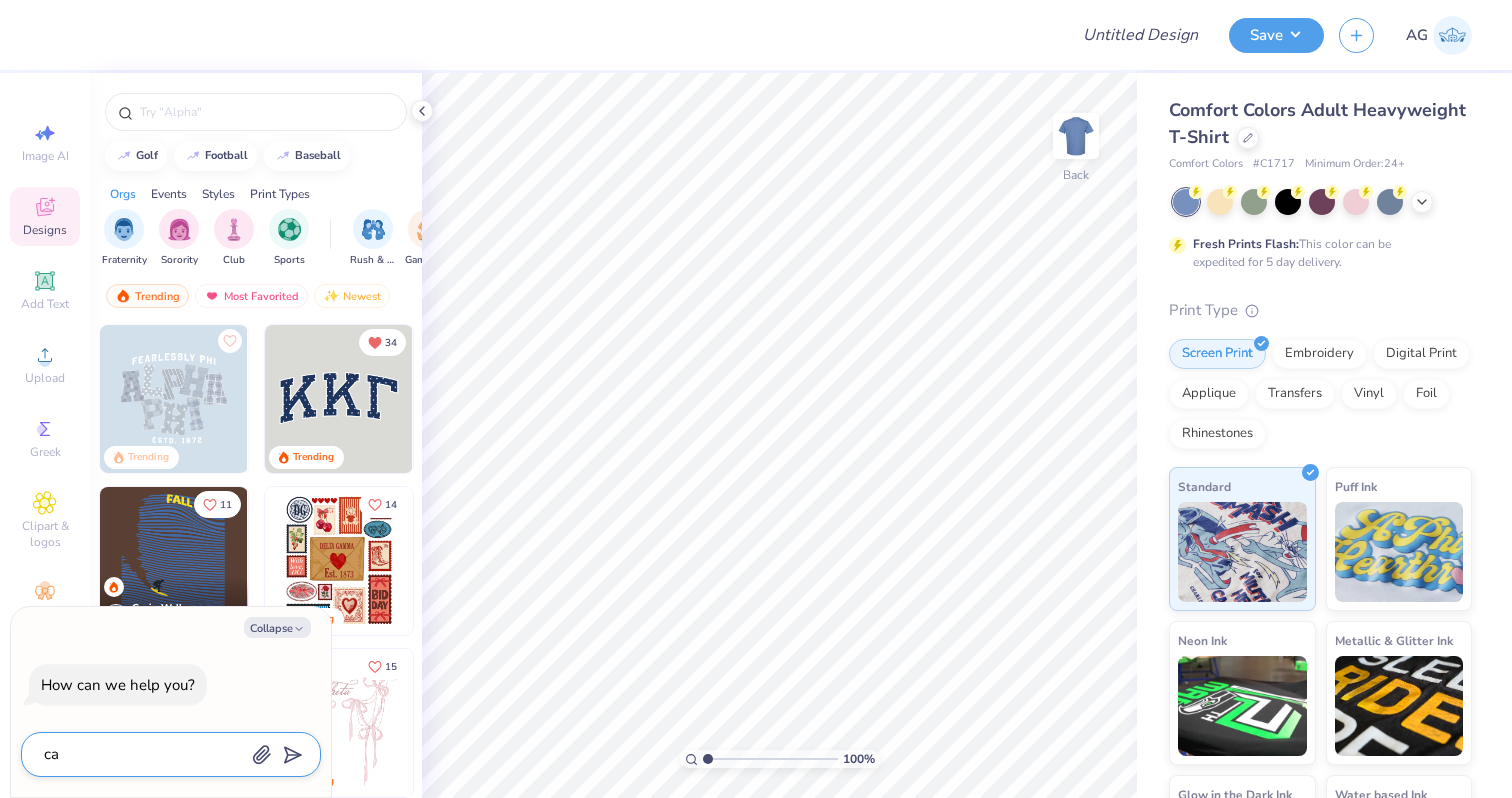 type on "x" 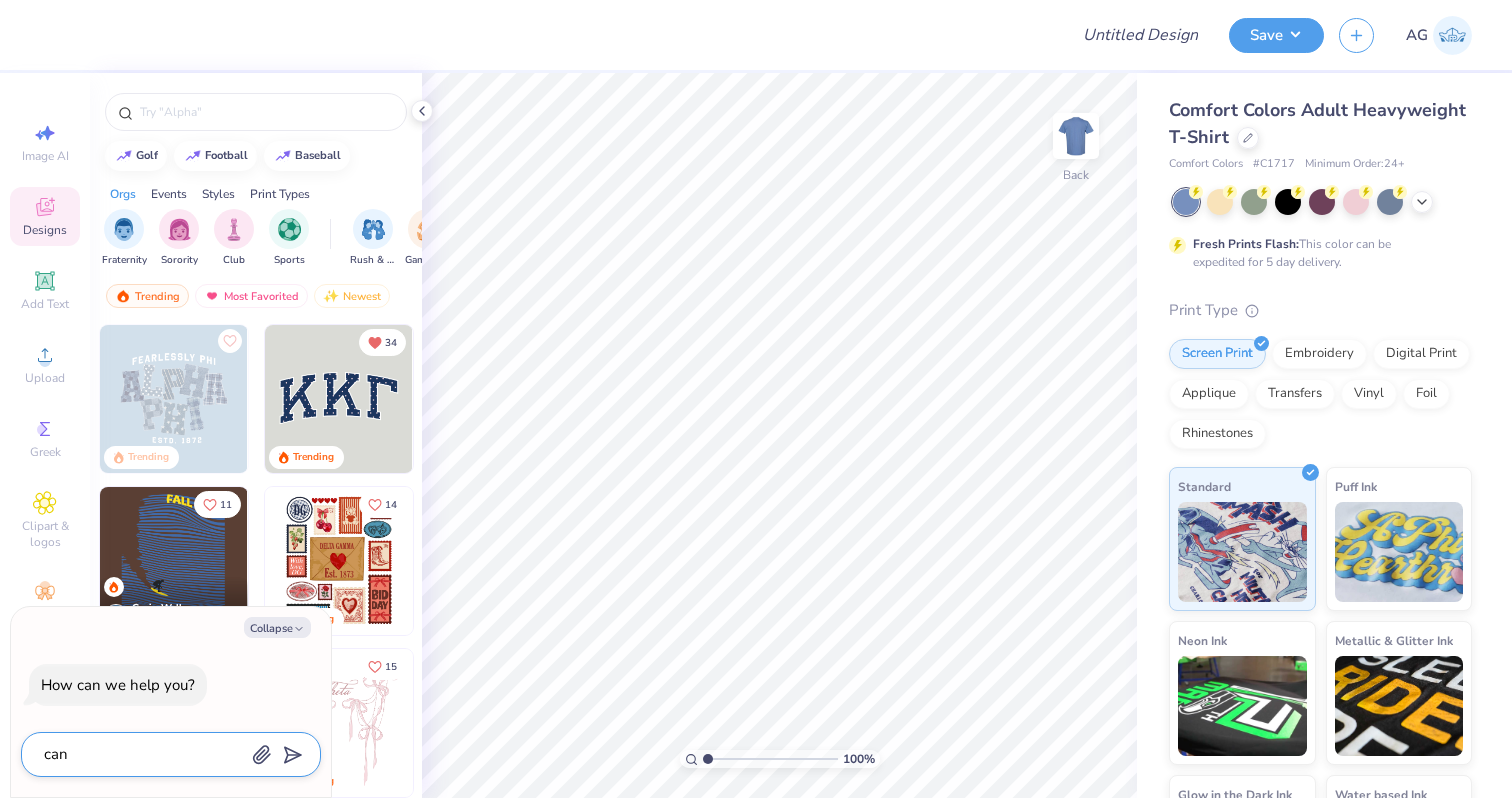 type on "can" 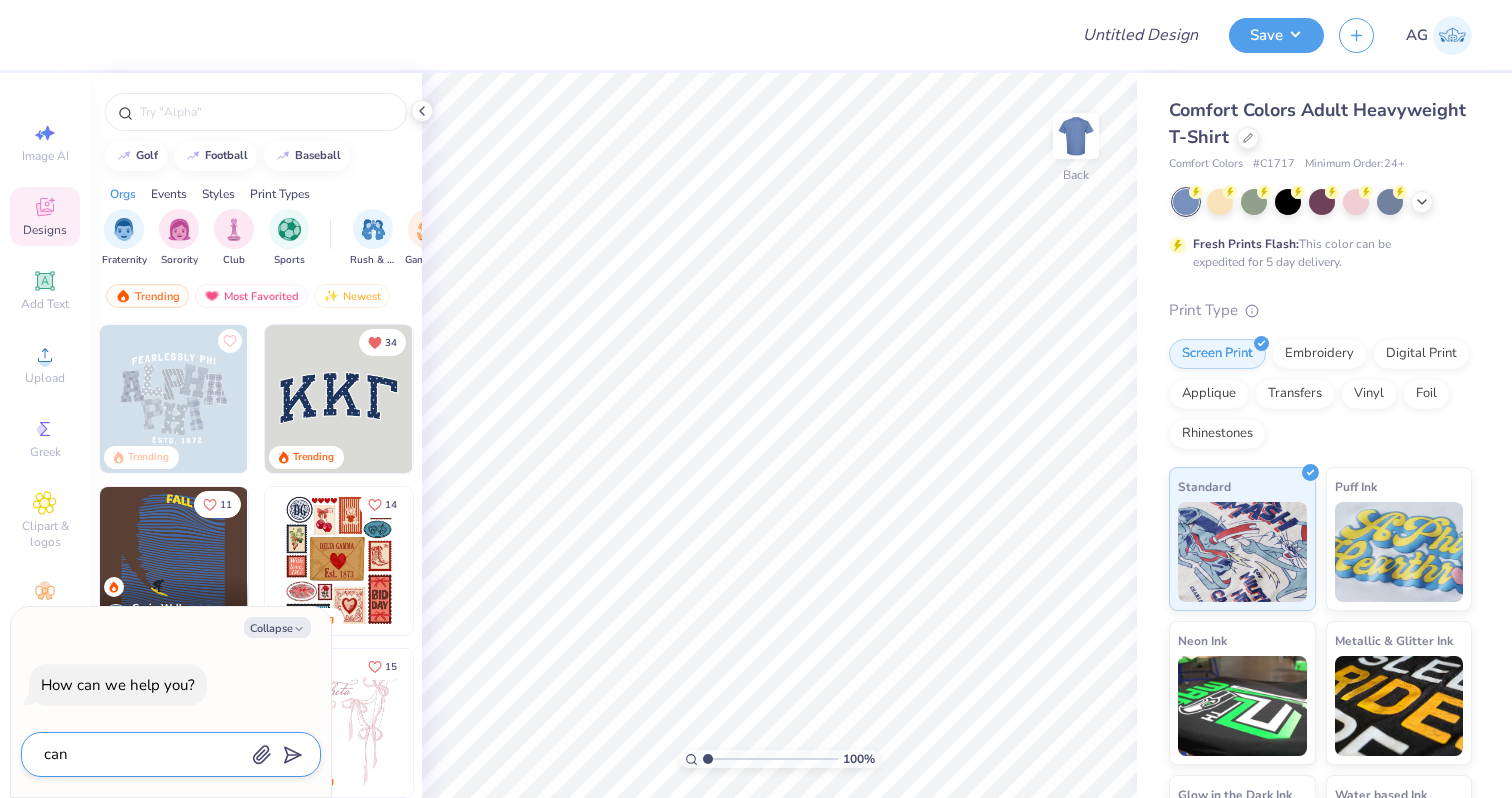 type on "x" 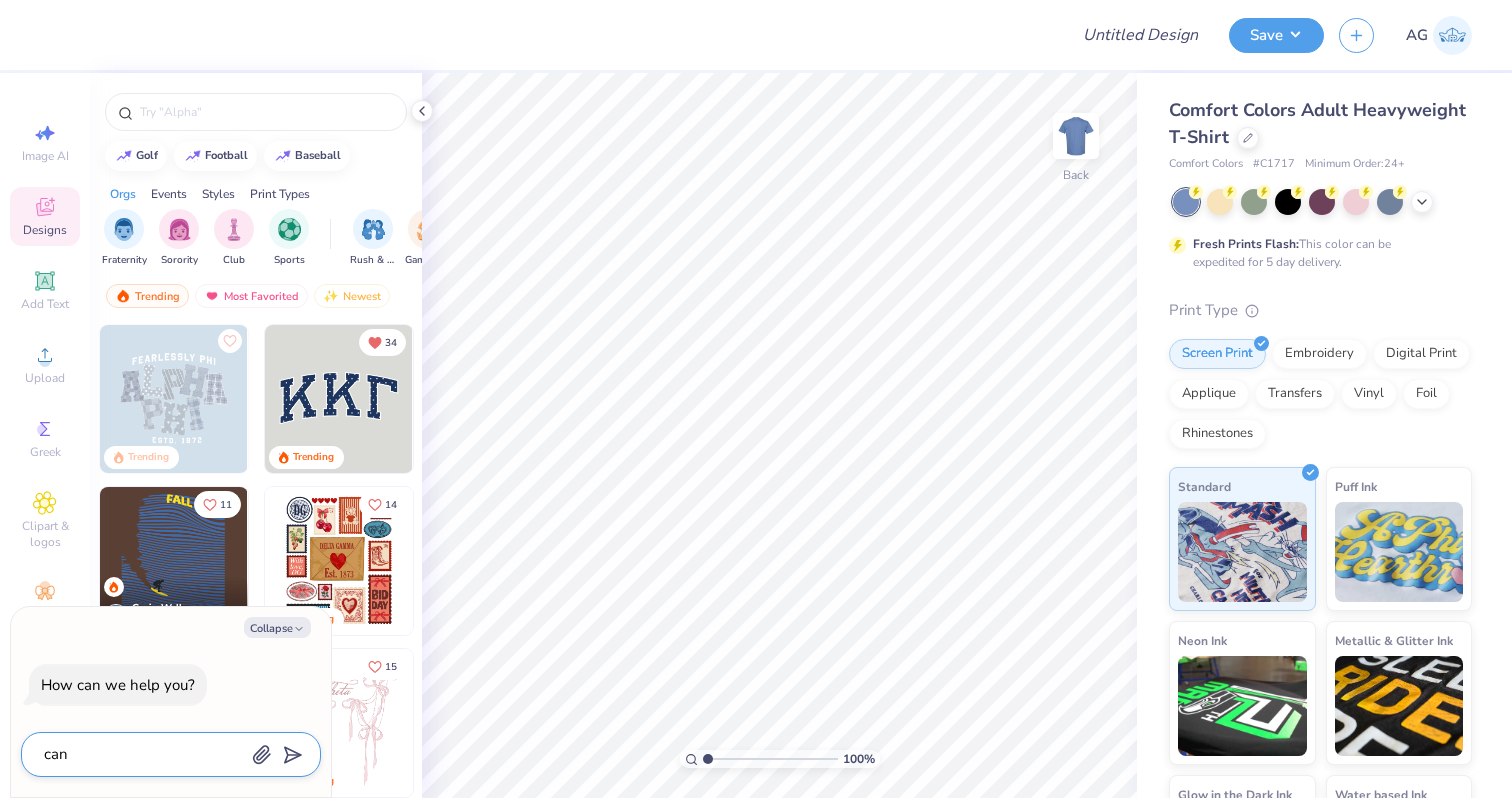 type on "can y" 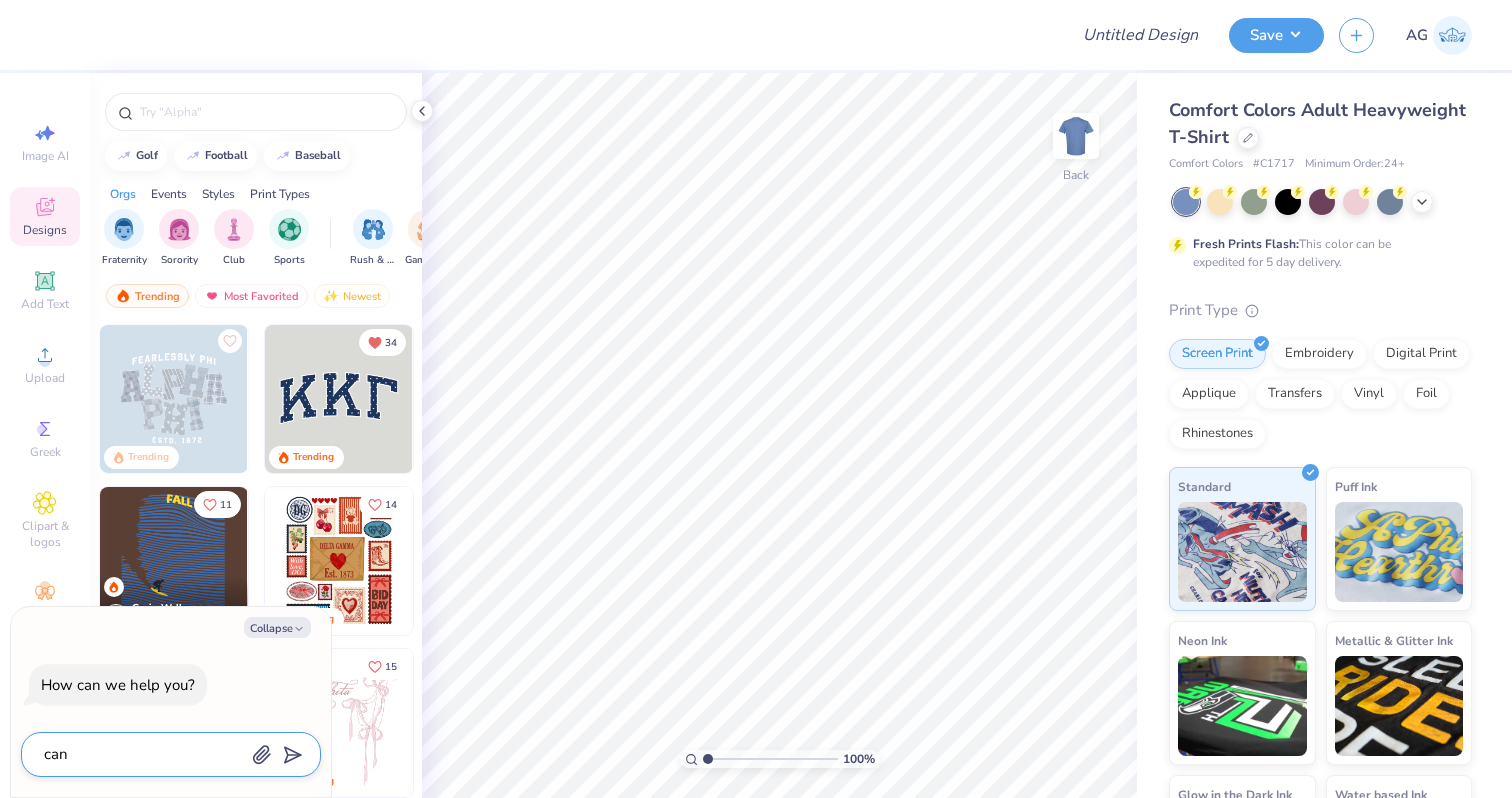 type on "x" 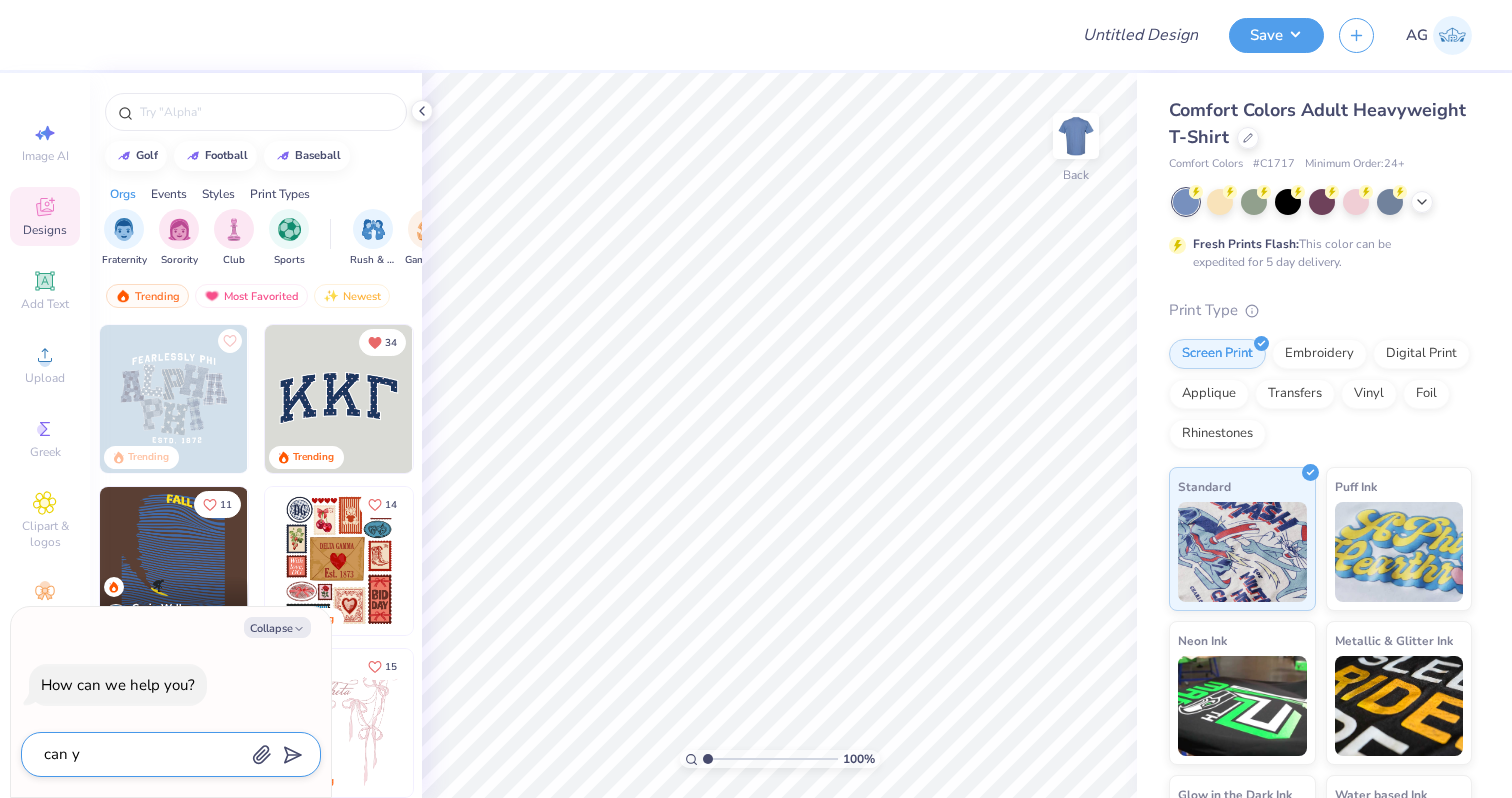 type on "can yo" 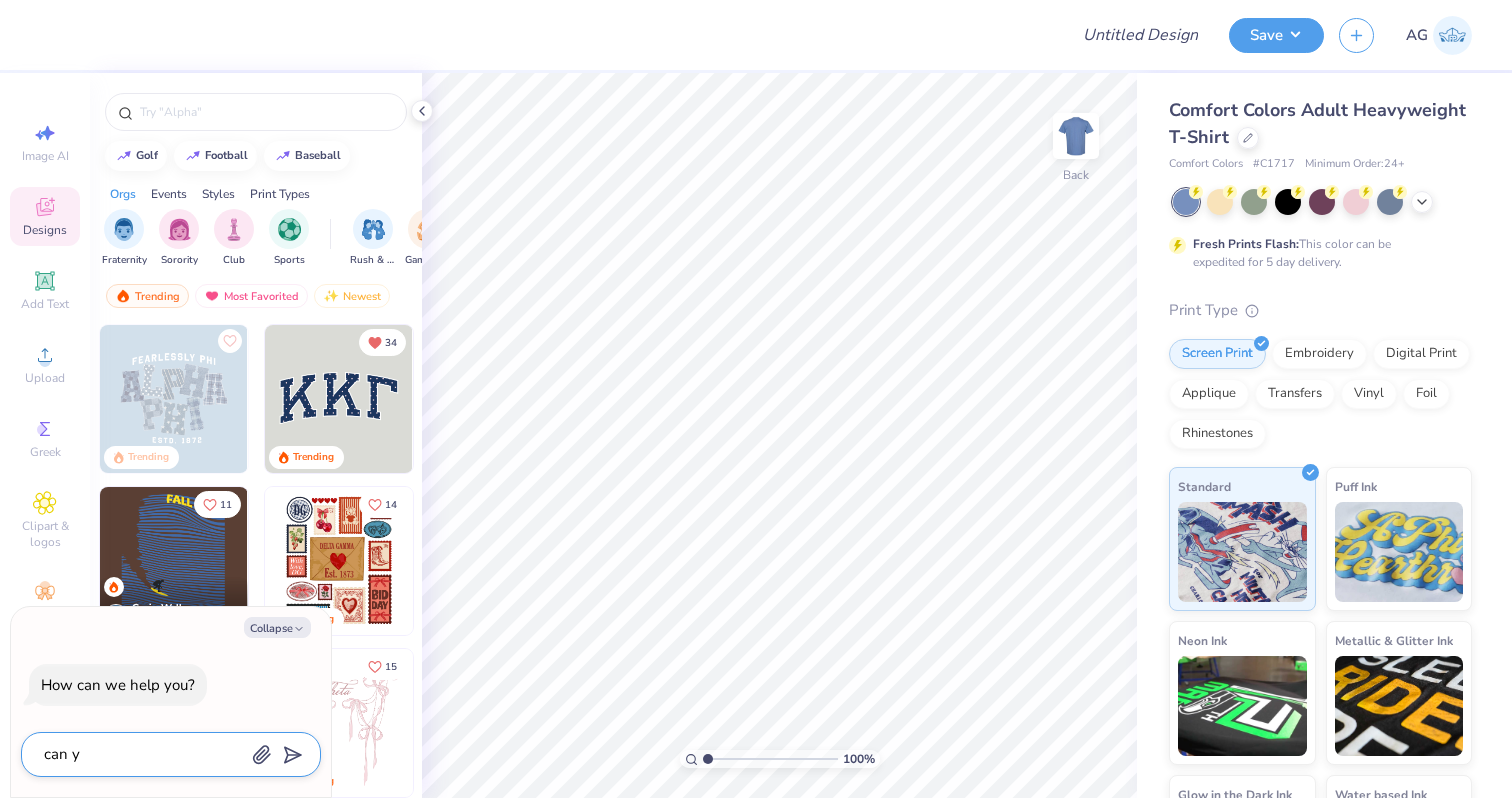 type on "x" 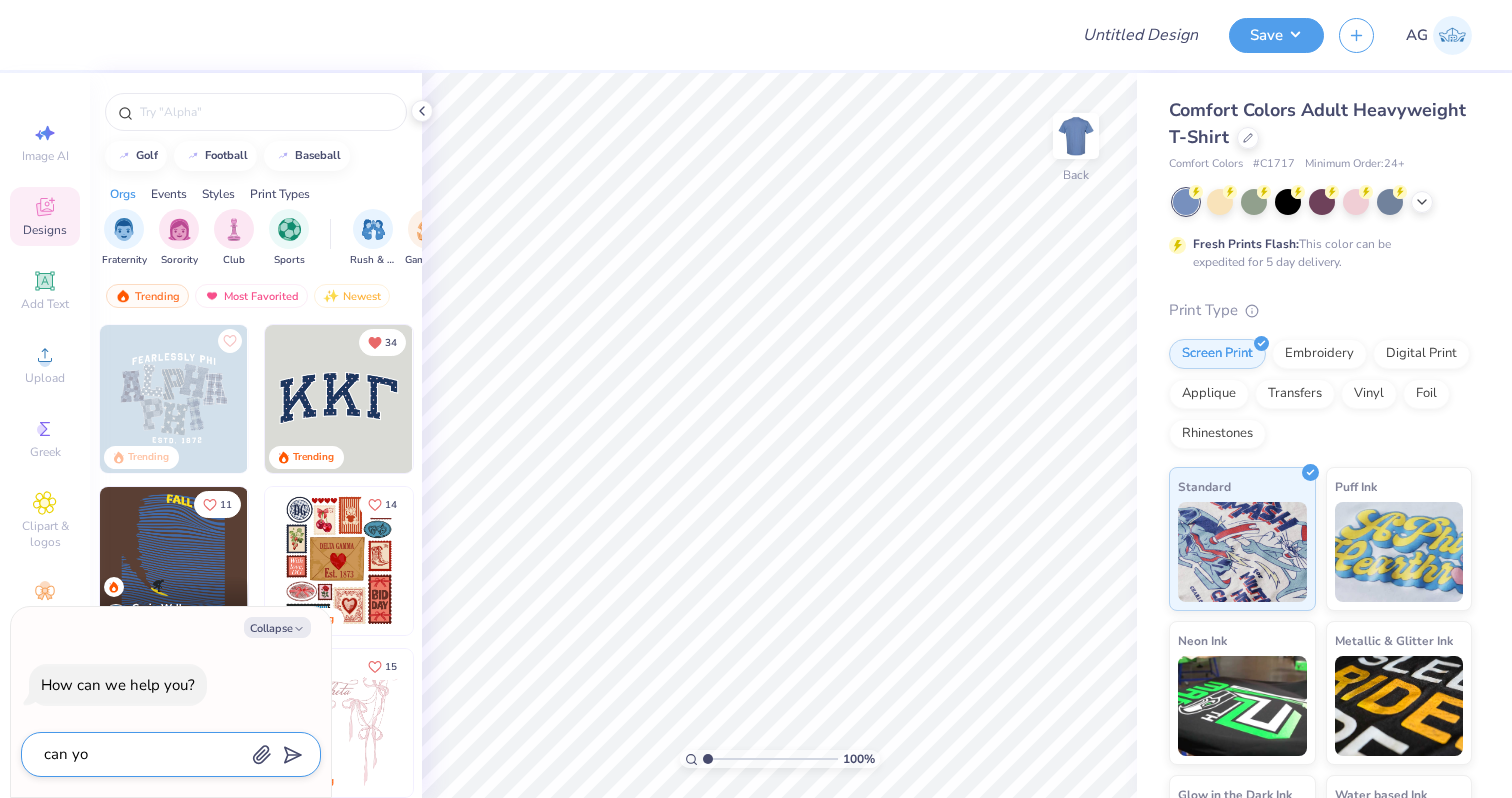 type on "can you" 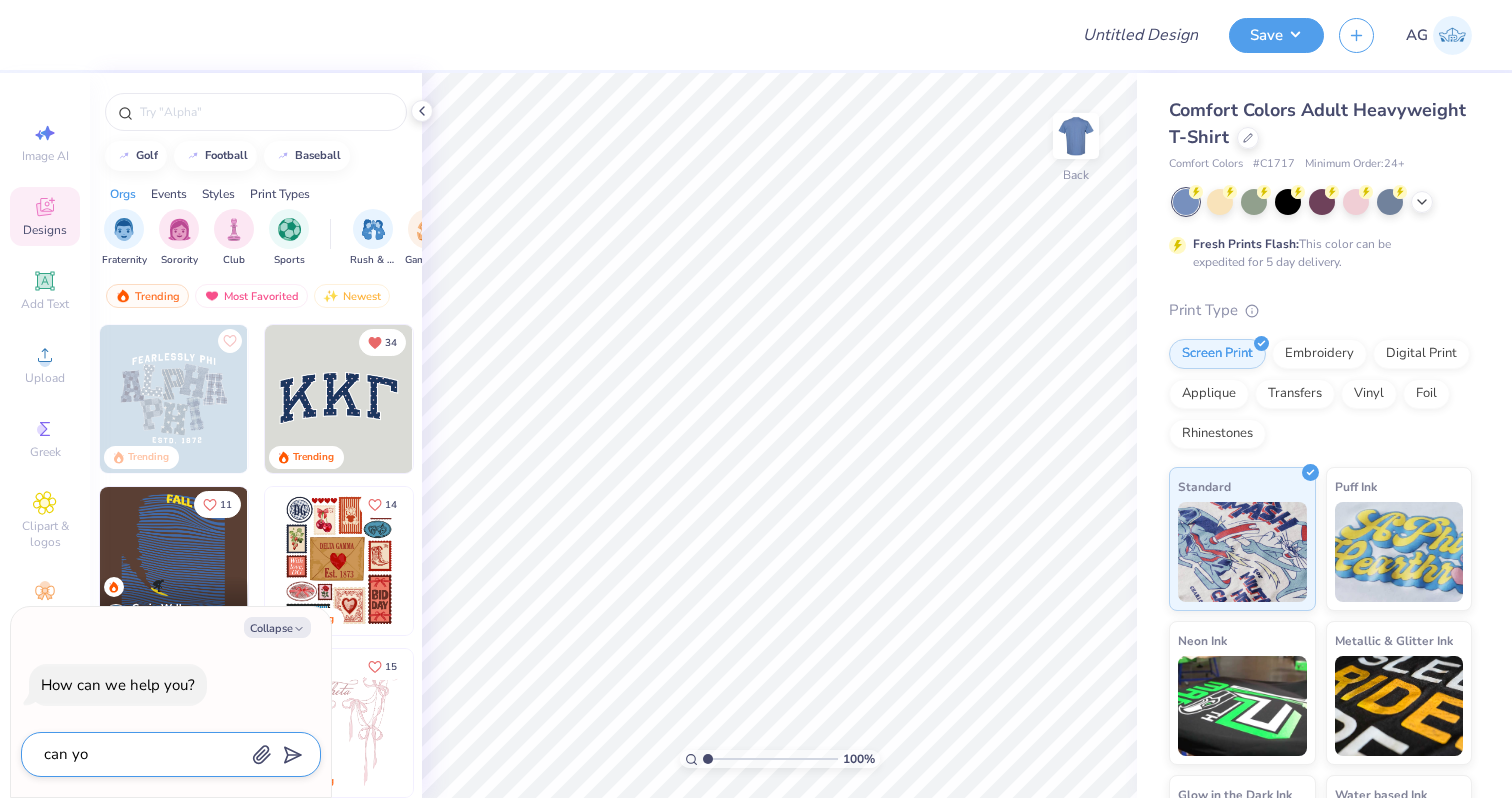 type on "x" 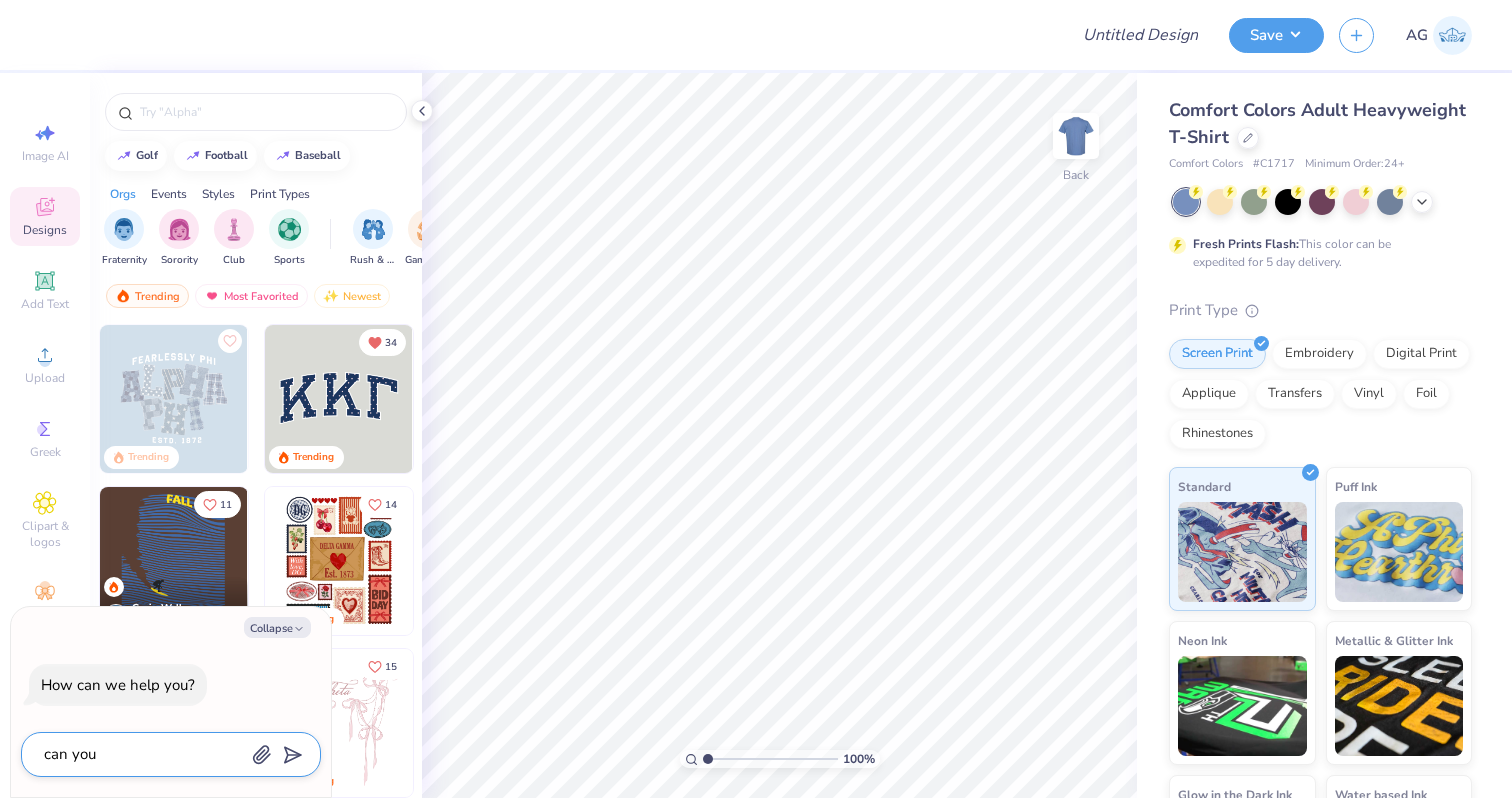 type on "can you" 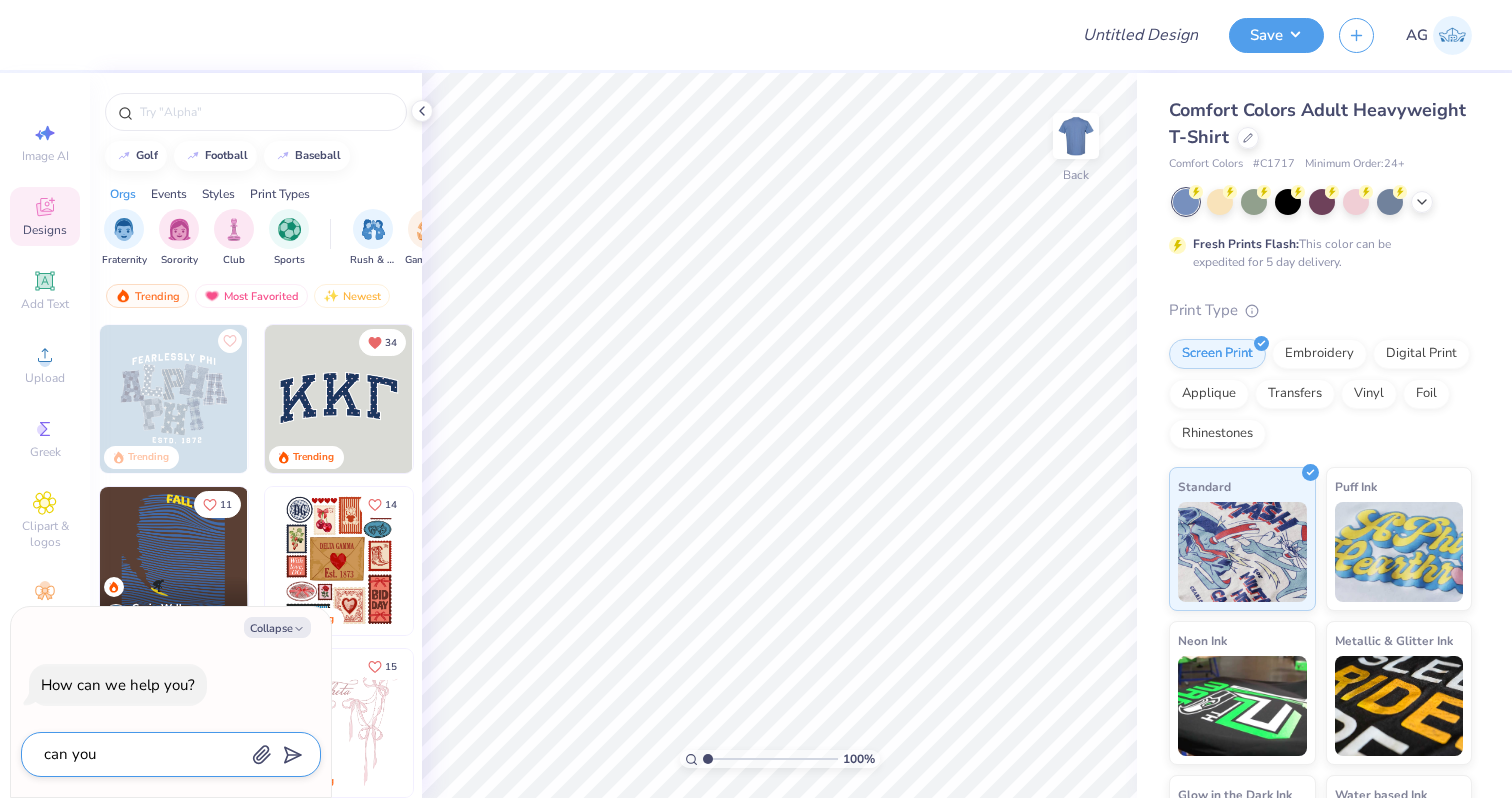 type on "x" 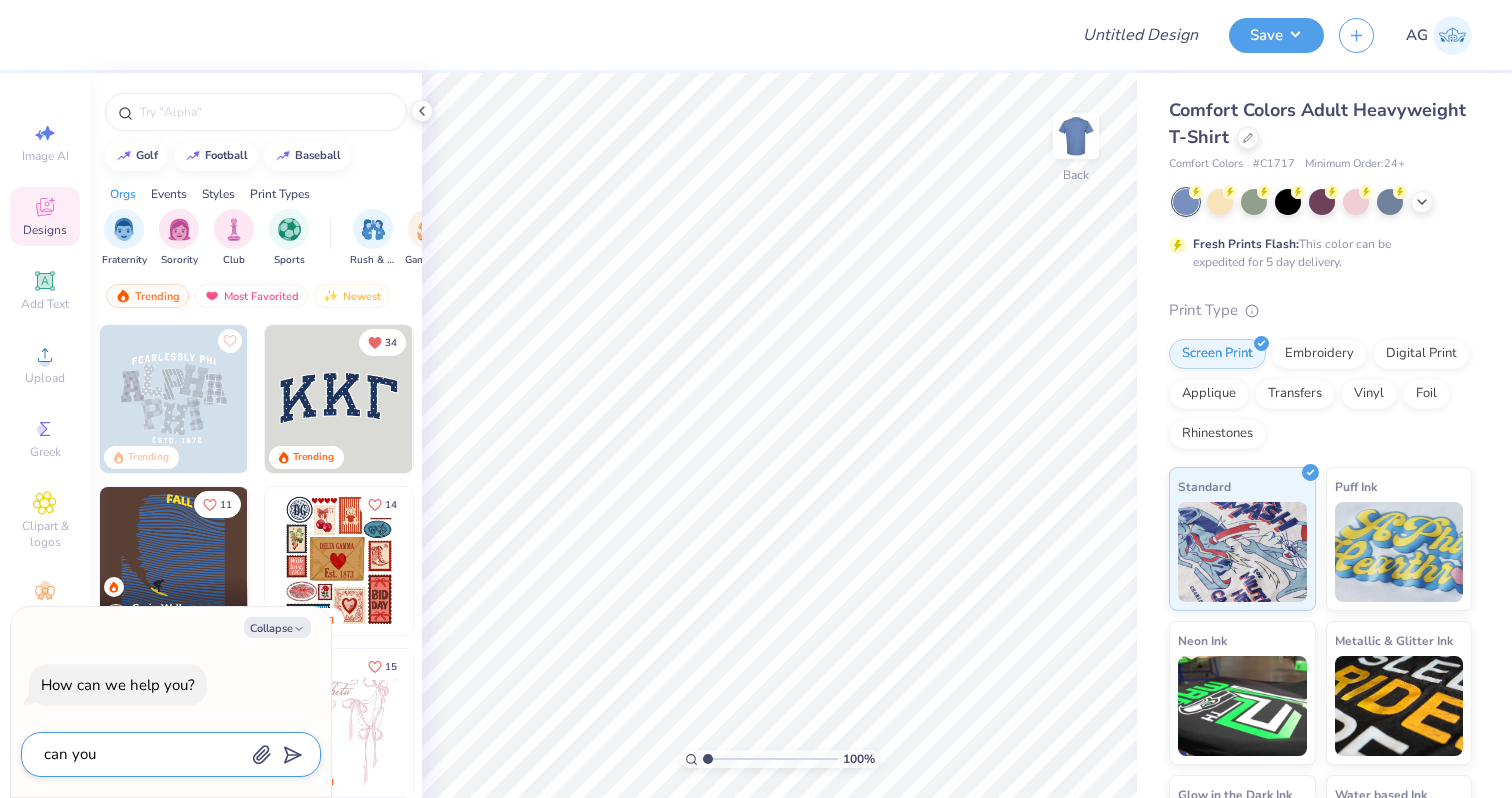 type on "can you d" 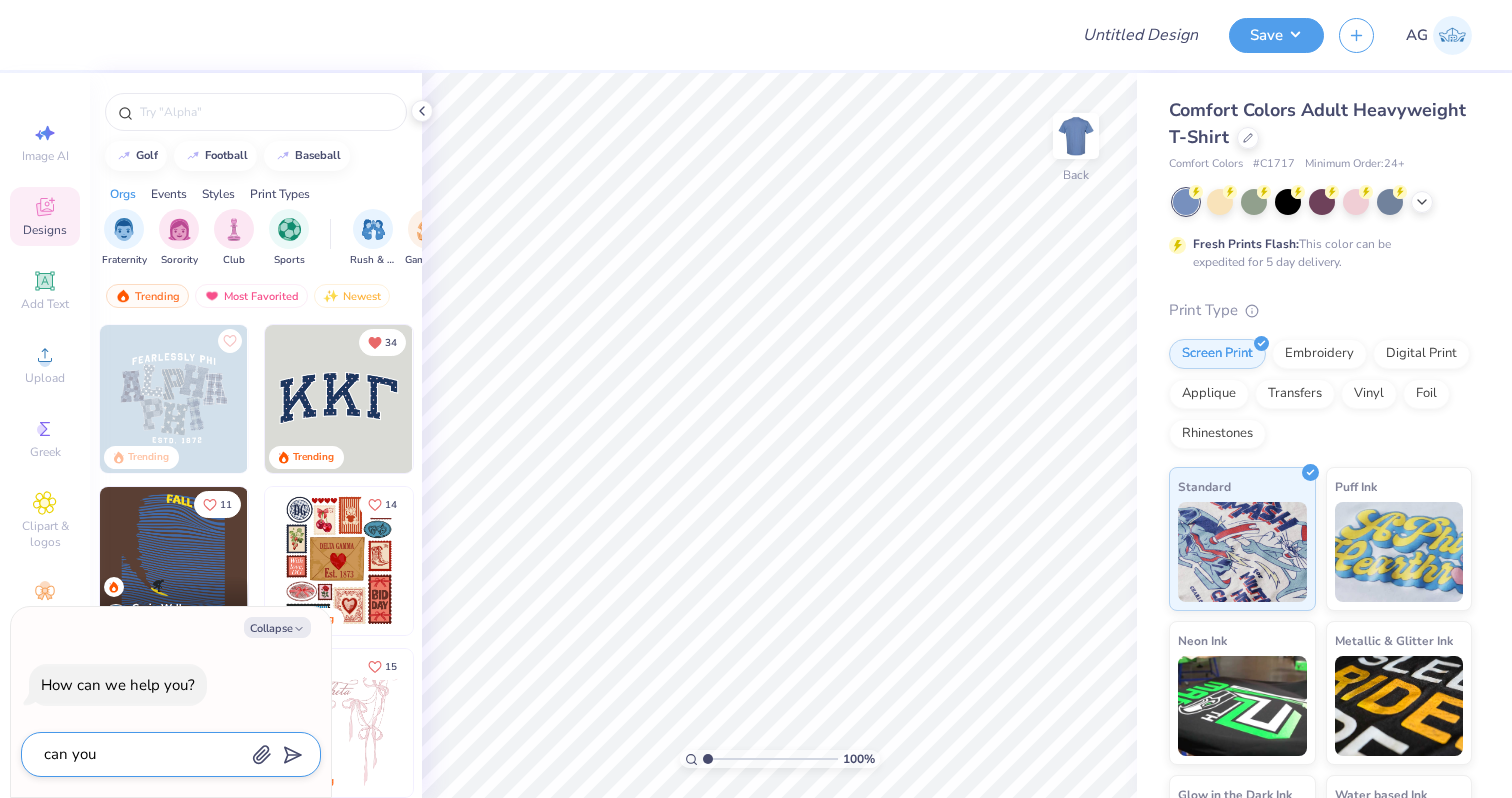 type on "x" 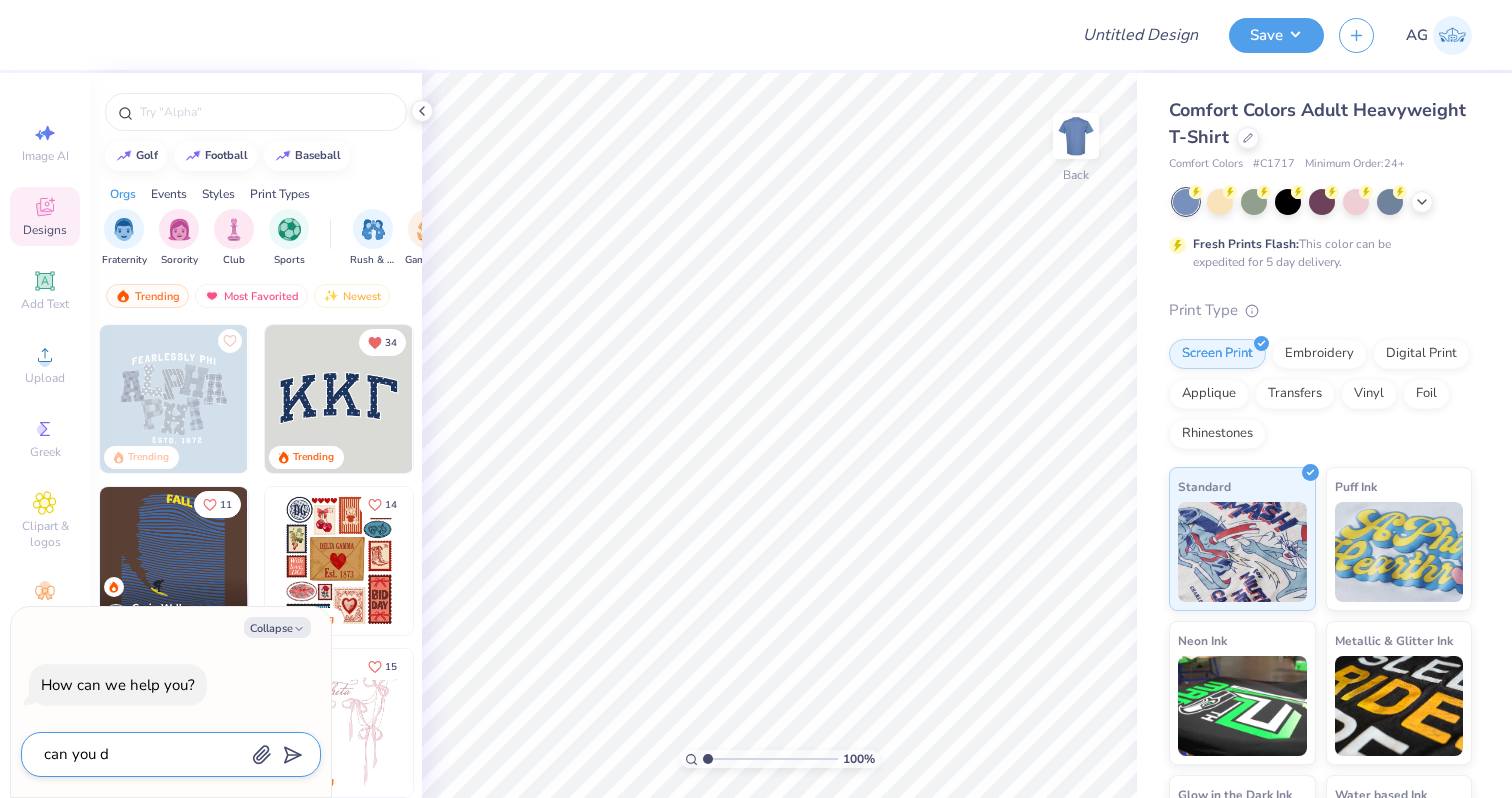 type on "can you do" 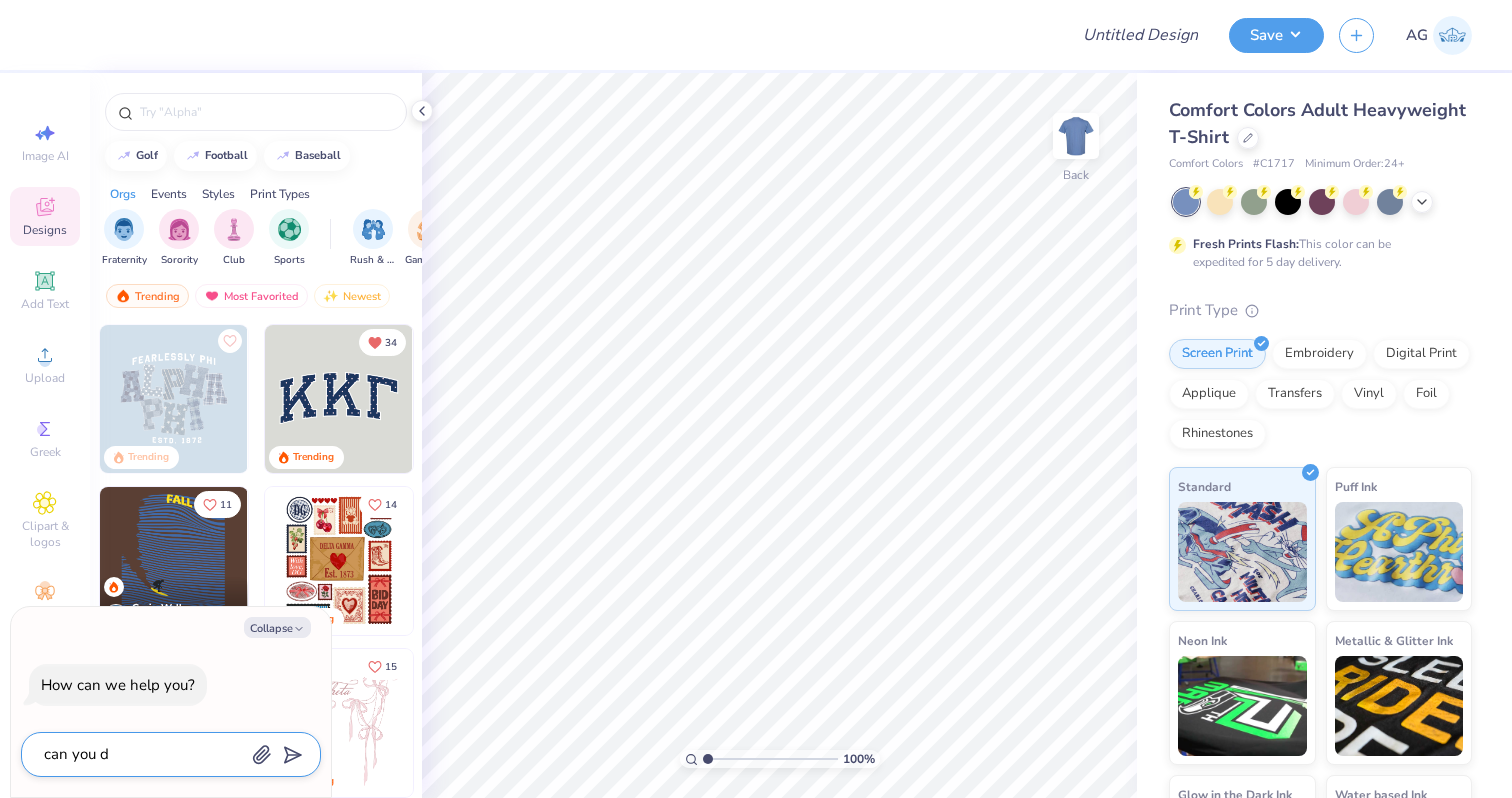 type on "x" 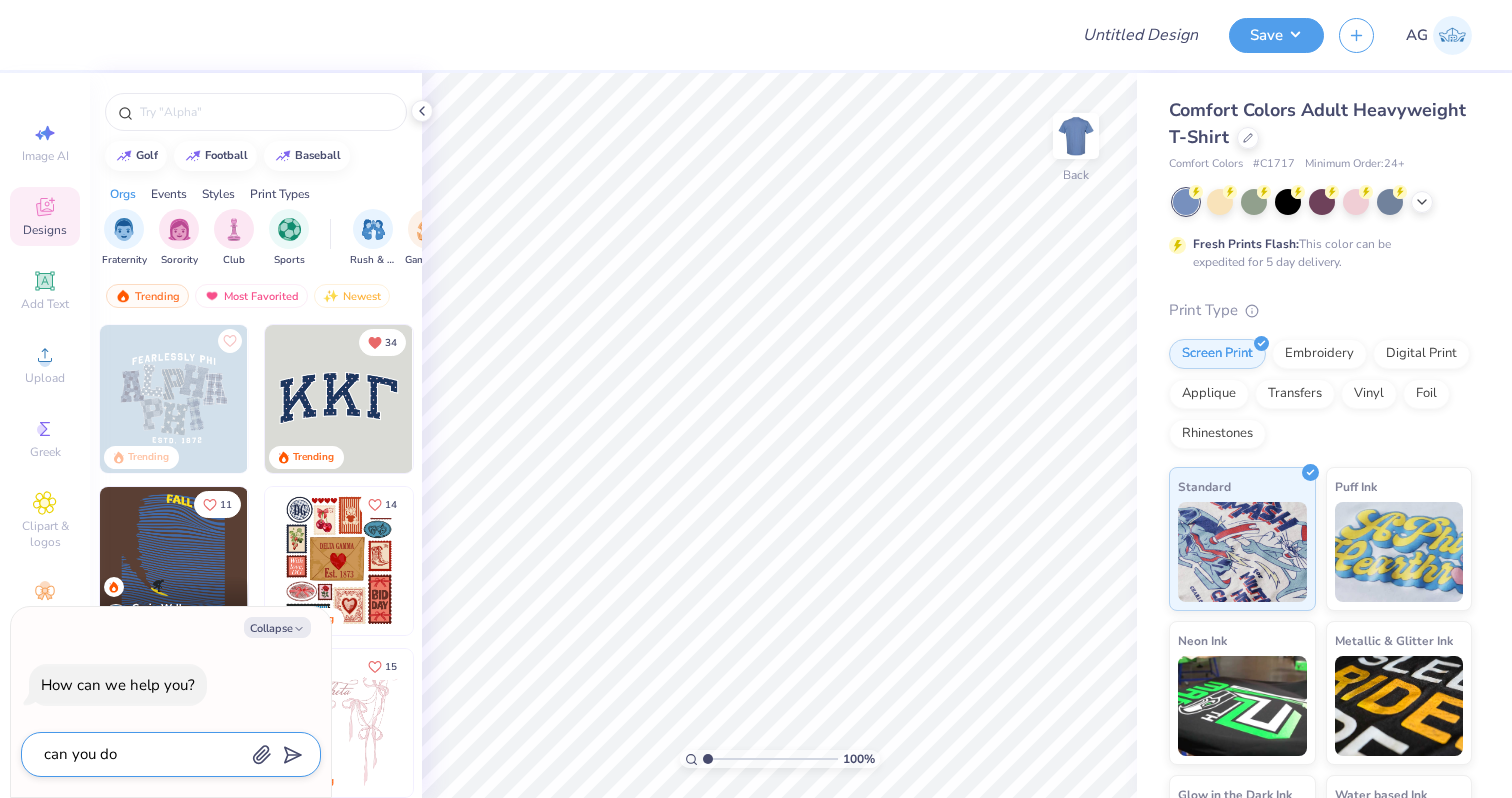 type on "can you doo" 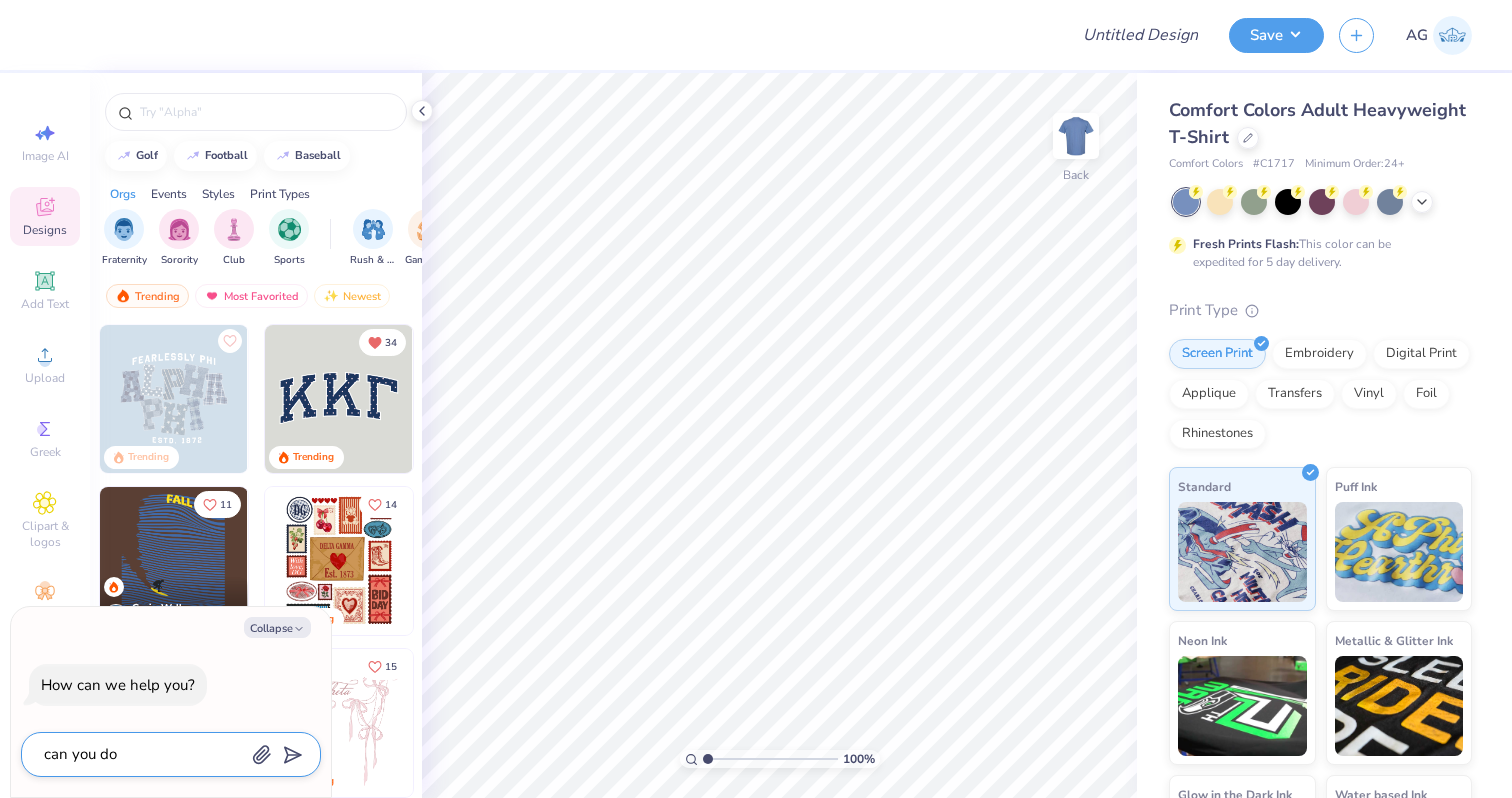 type on "x" 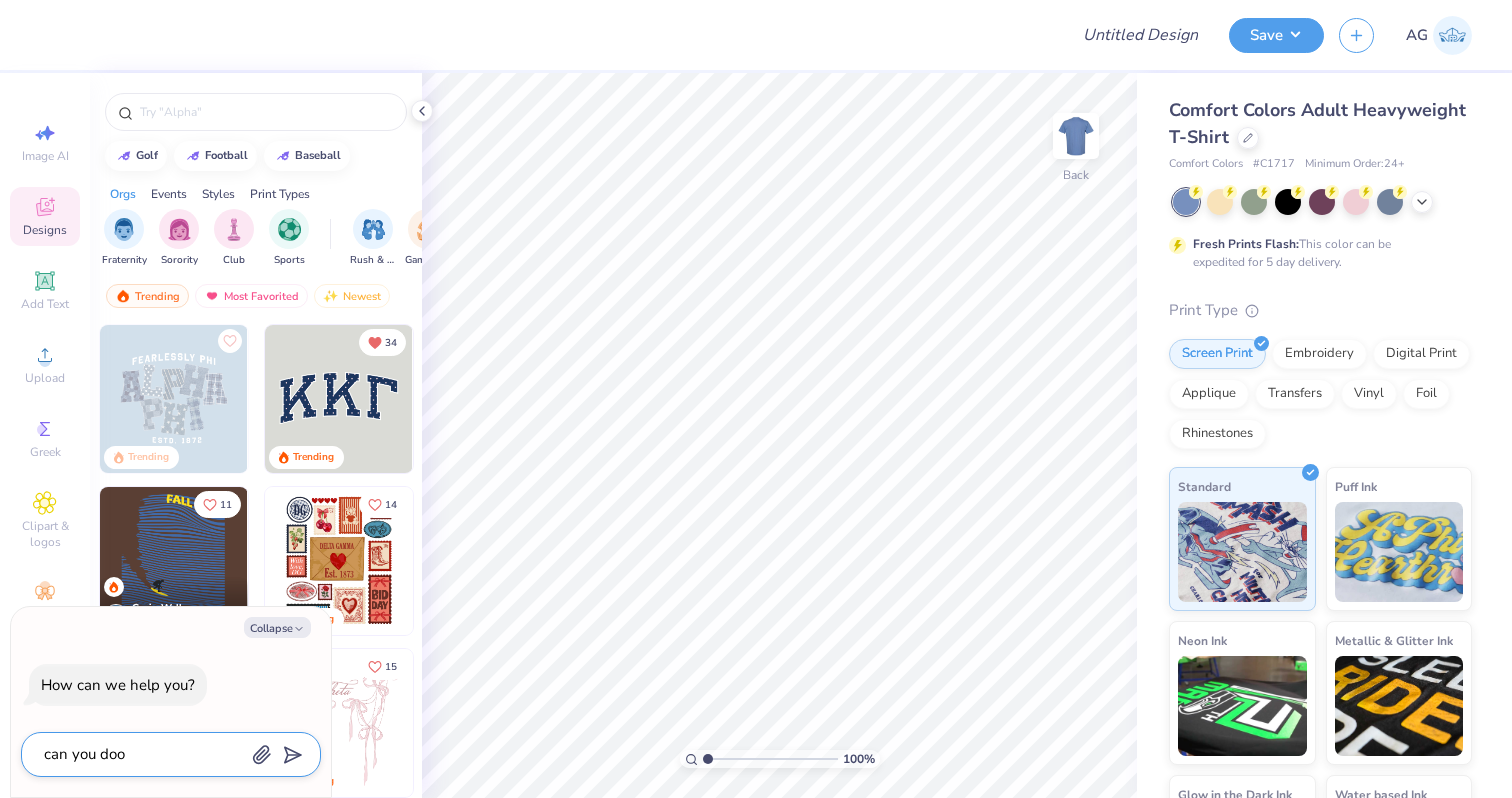 type on "can you do" 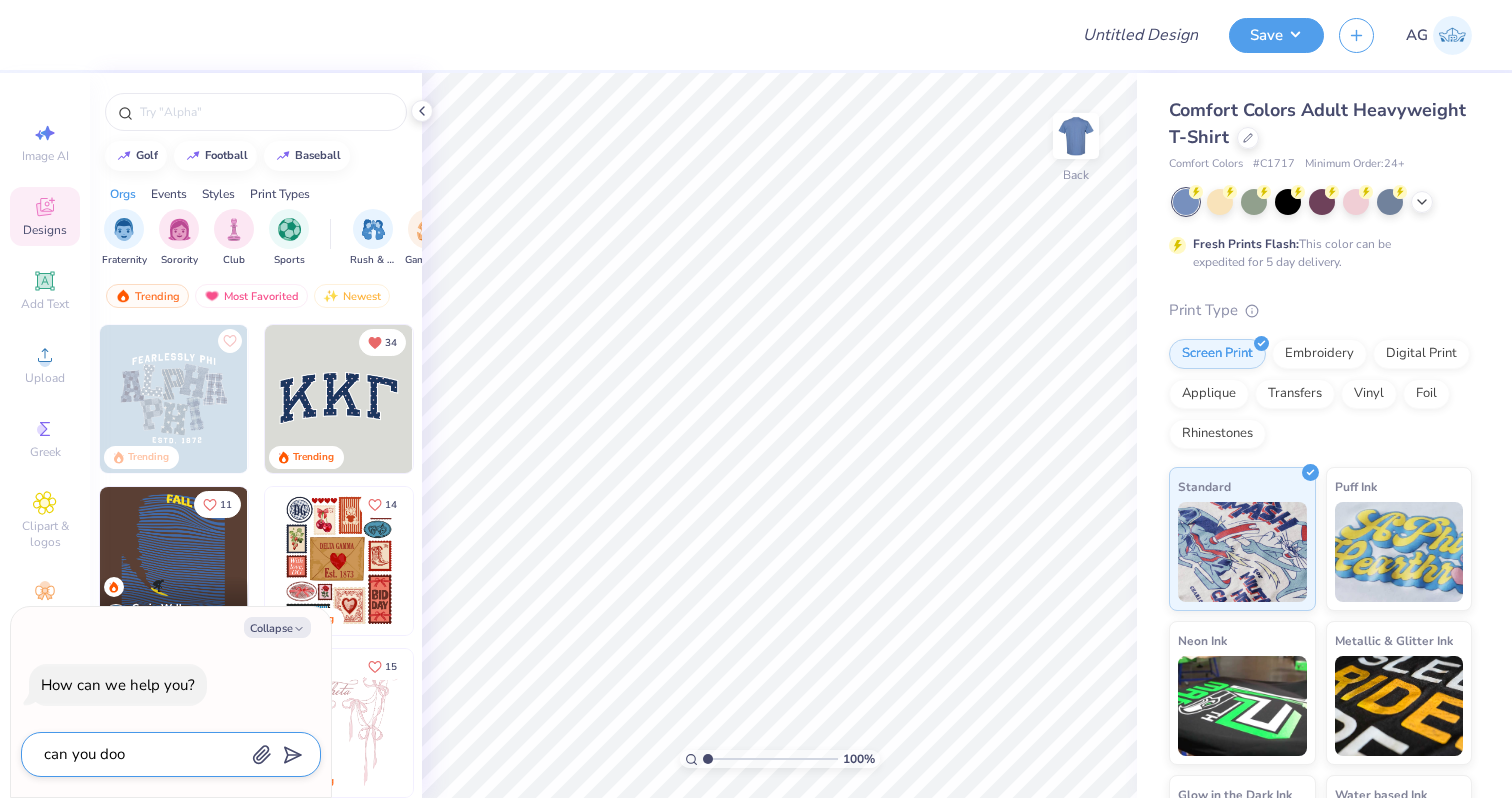 type on "x" 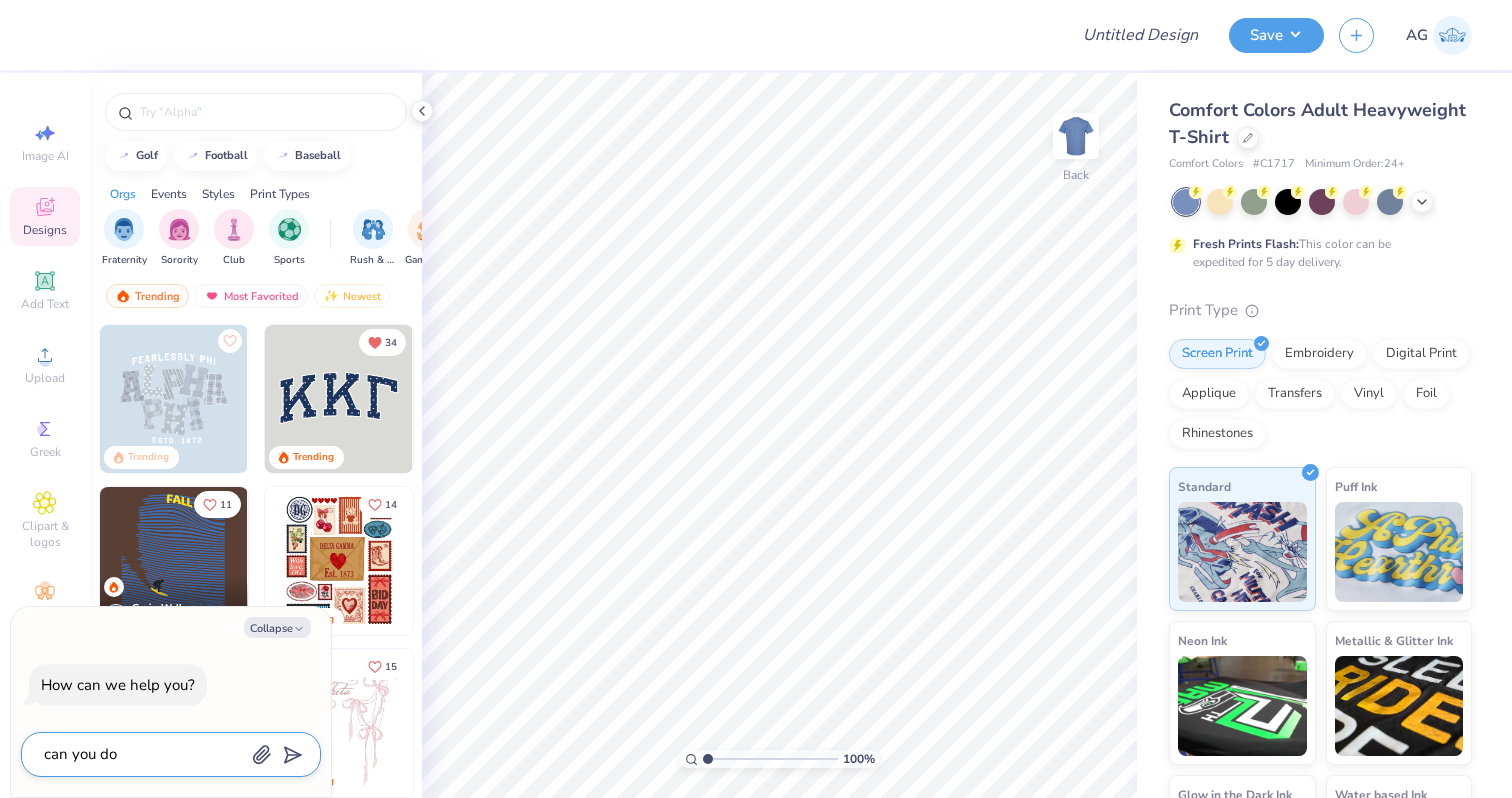 type on "can you d" 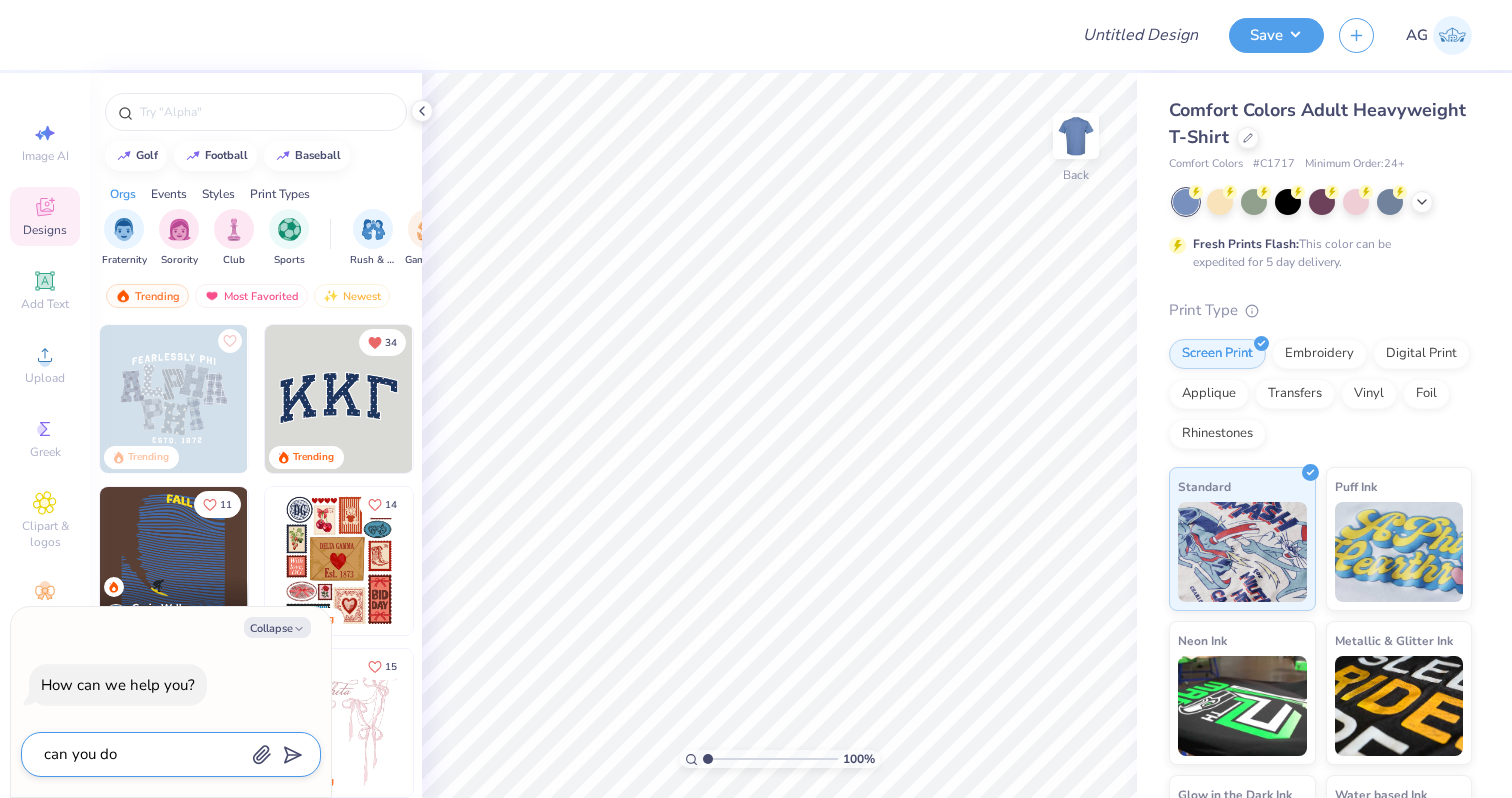 type on "x" 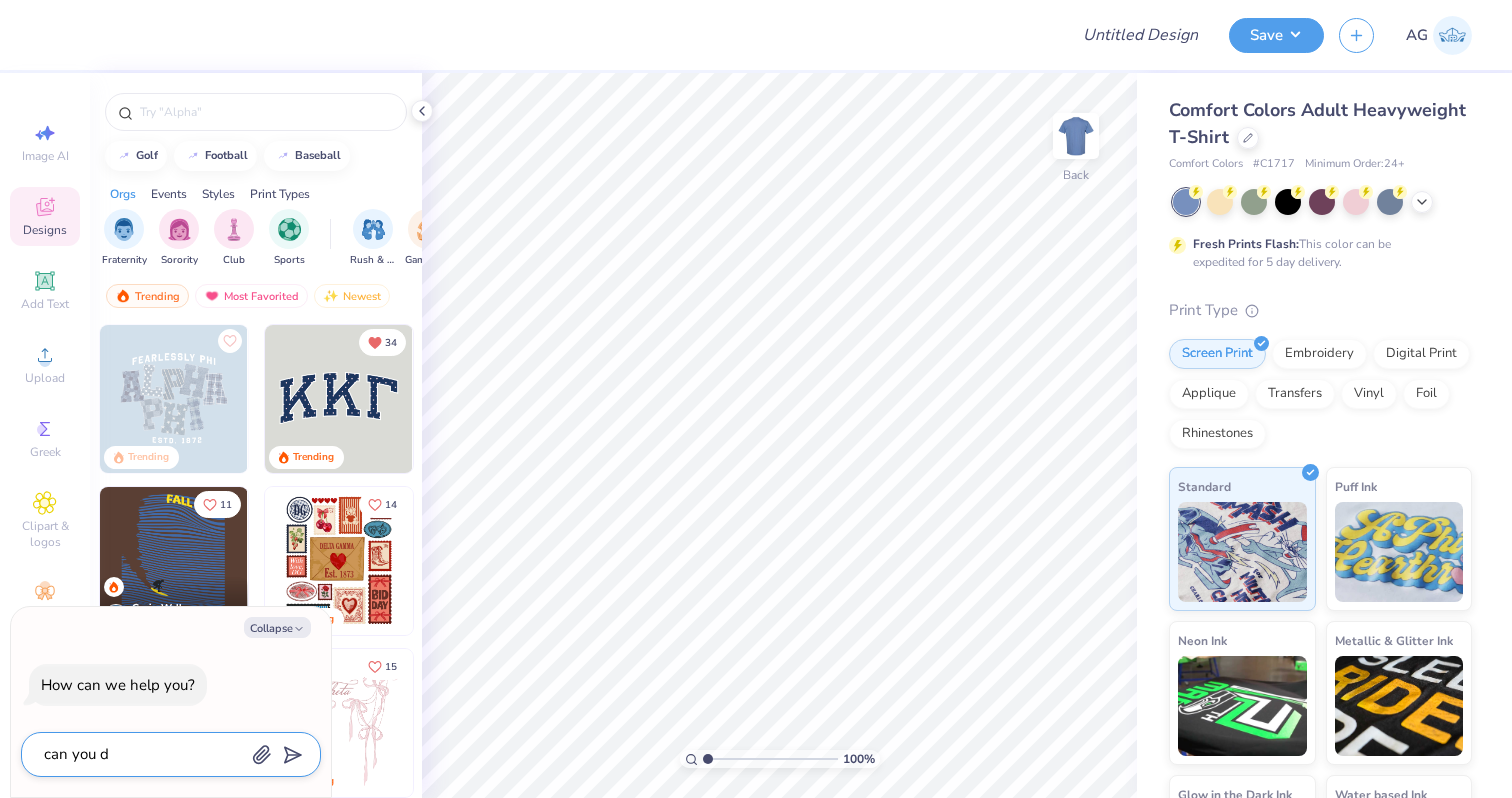 type on "can you" 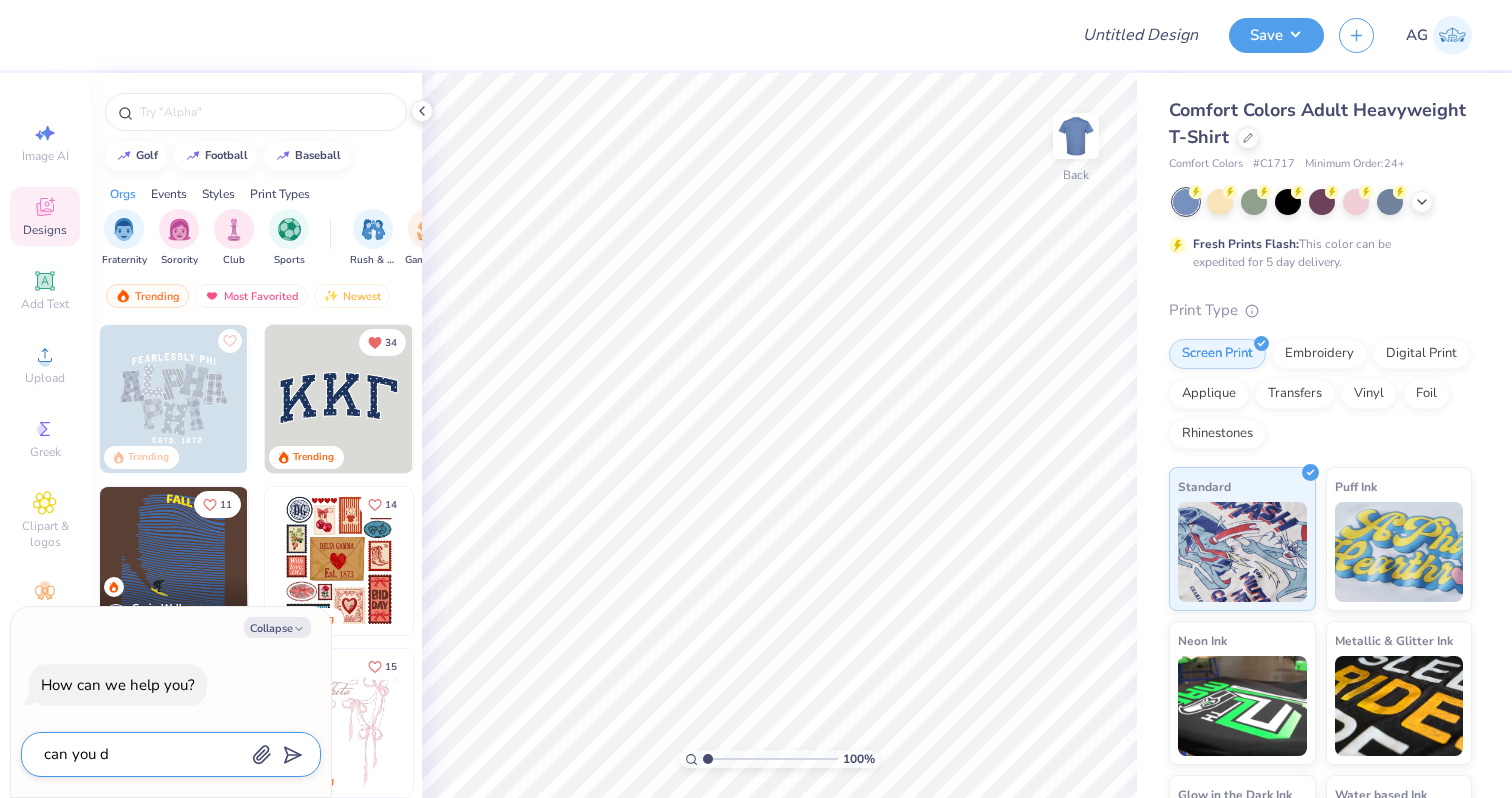 type on "x" 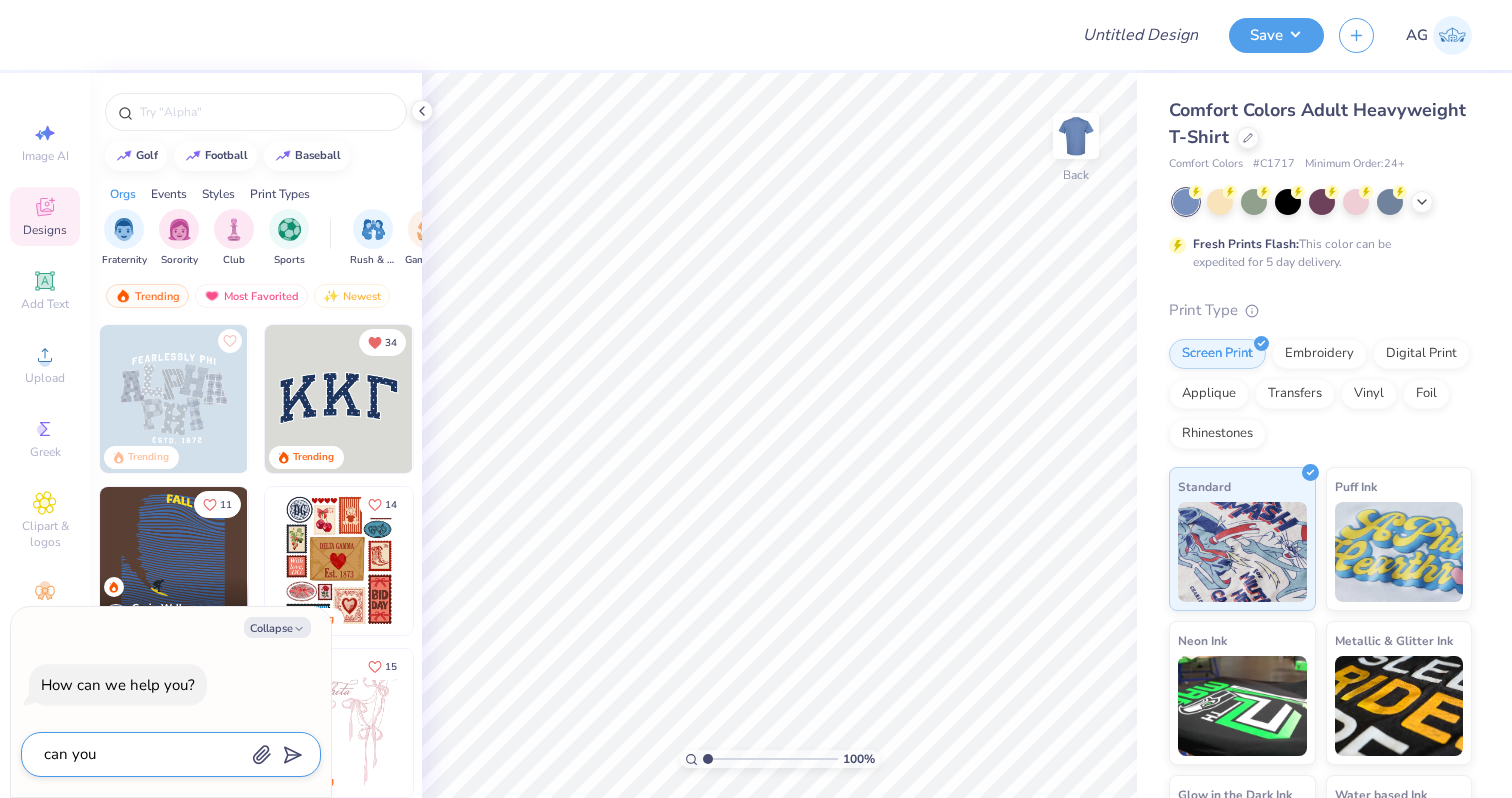 type on "can you" 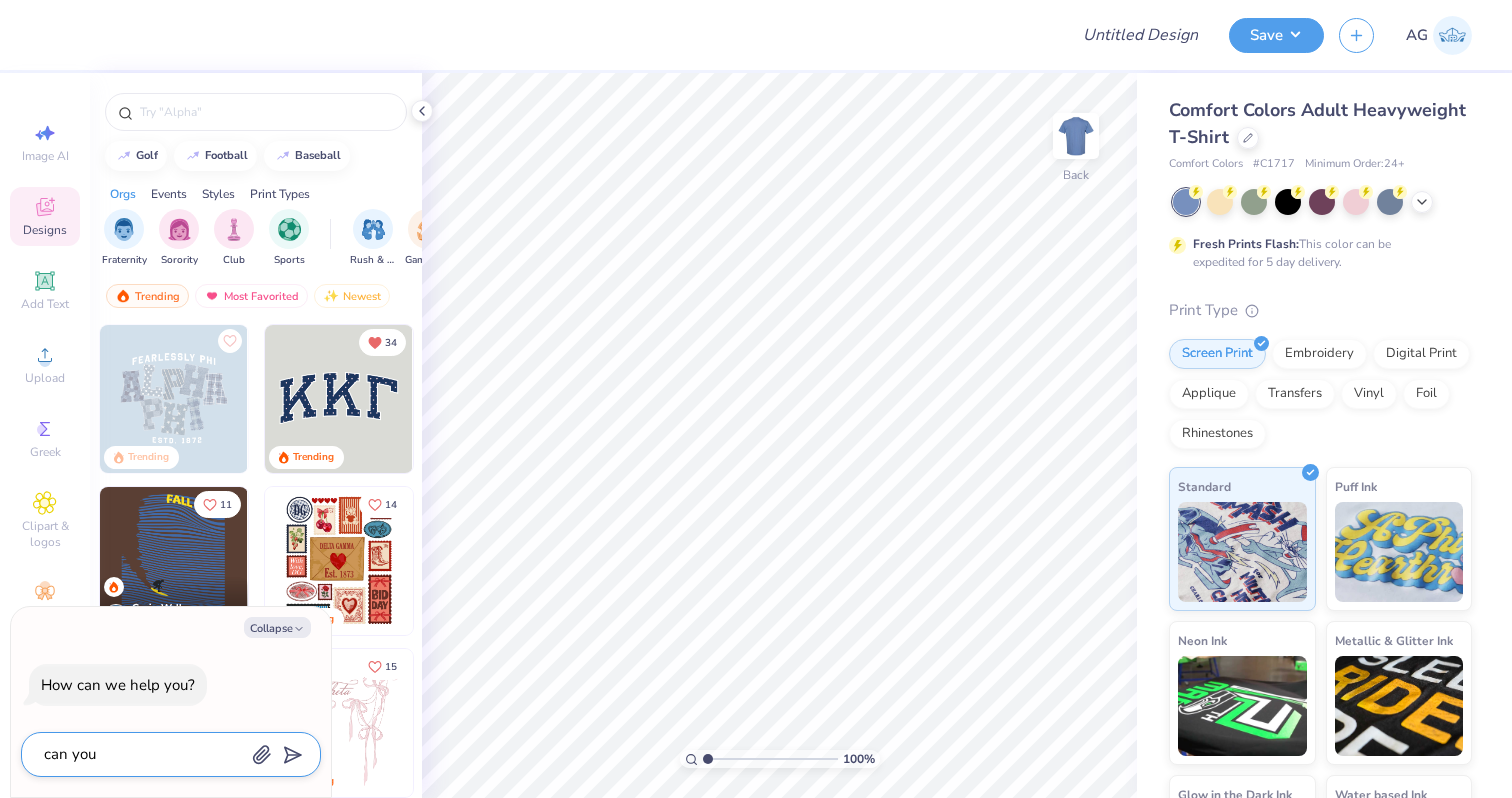 type on "x" 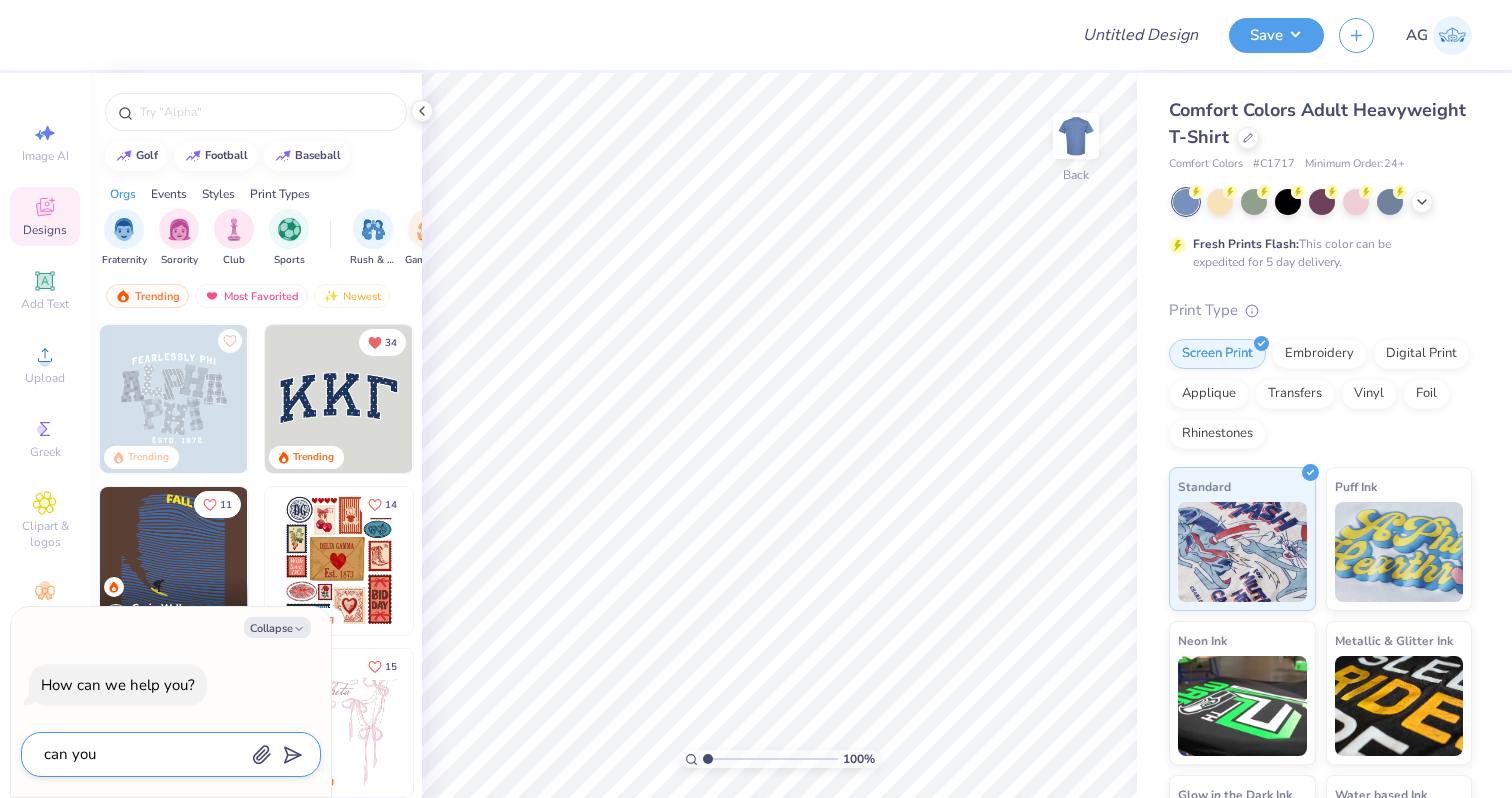 type on "can yo" 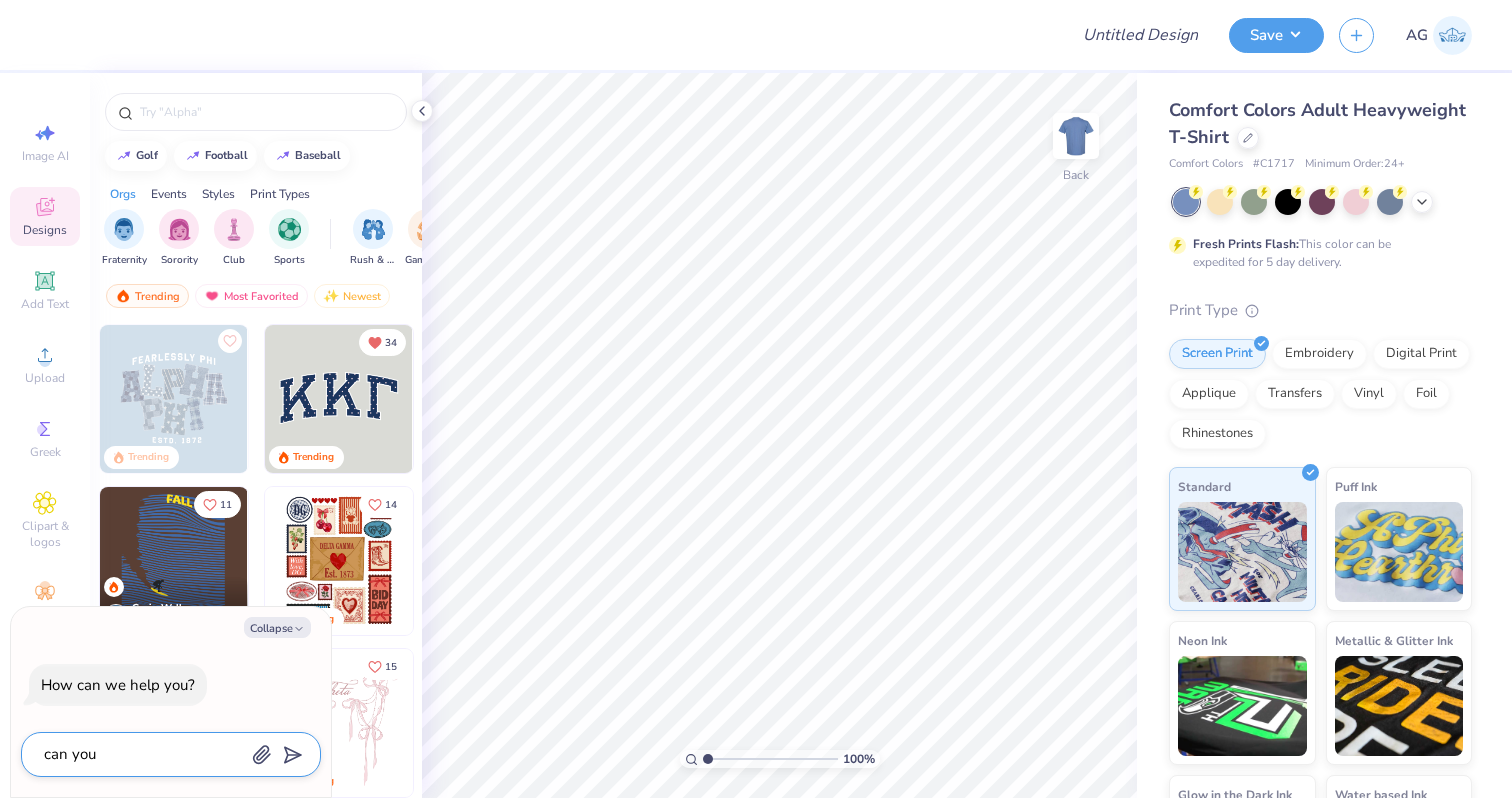 type on "x" 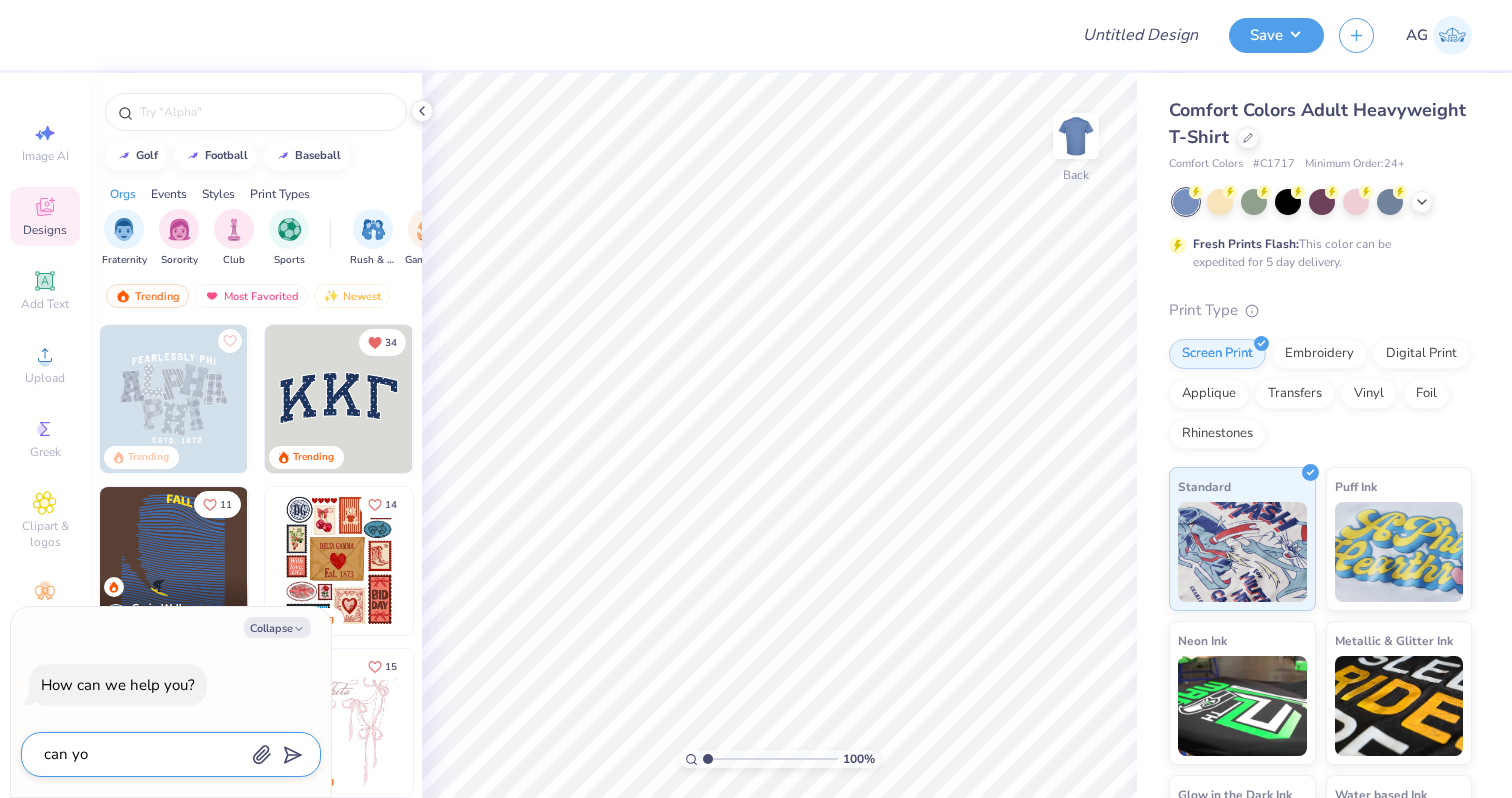 type on "can y" 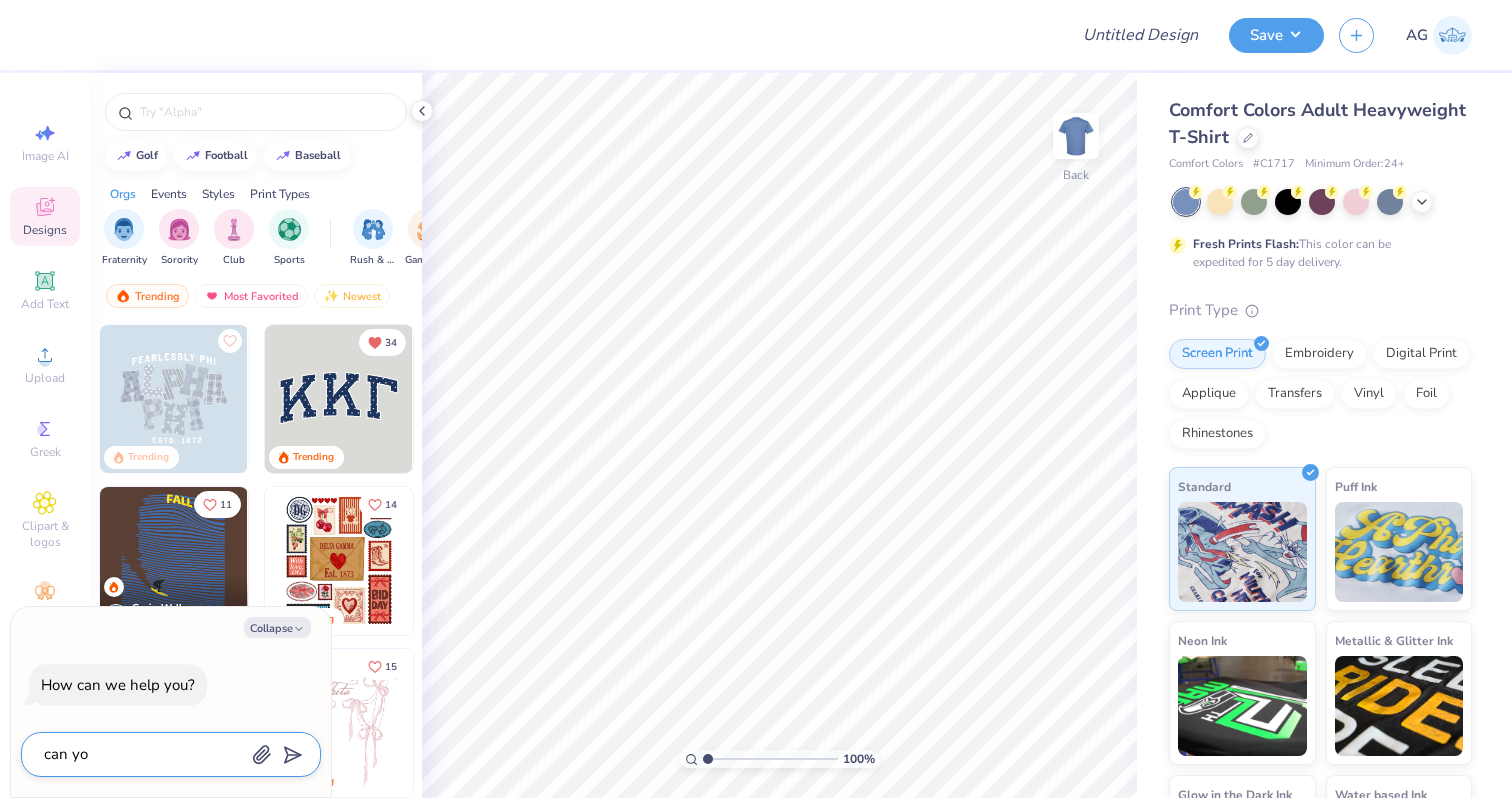type on "x" 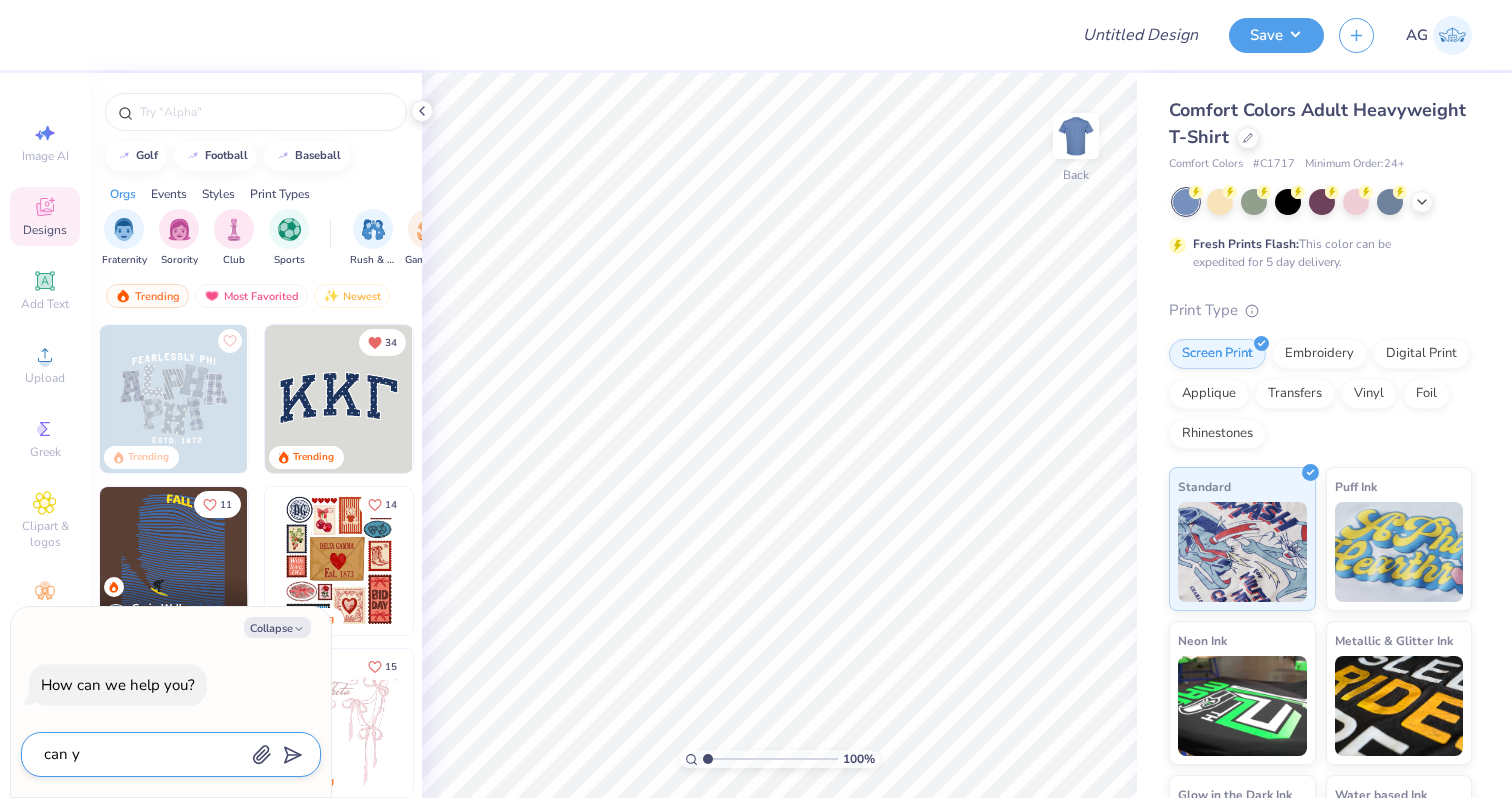 type on "can" 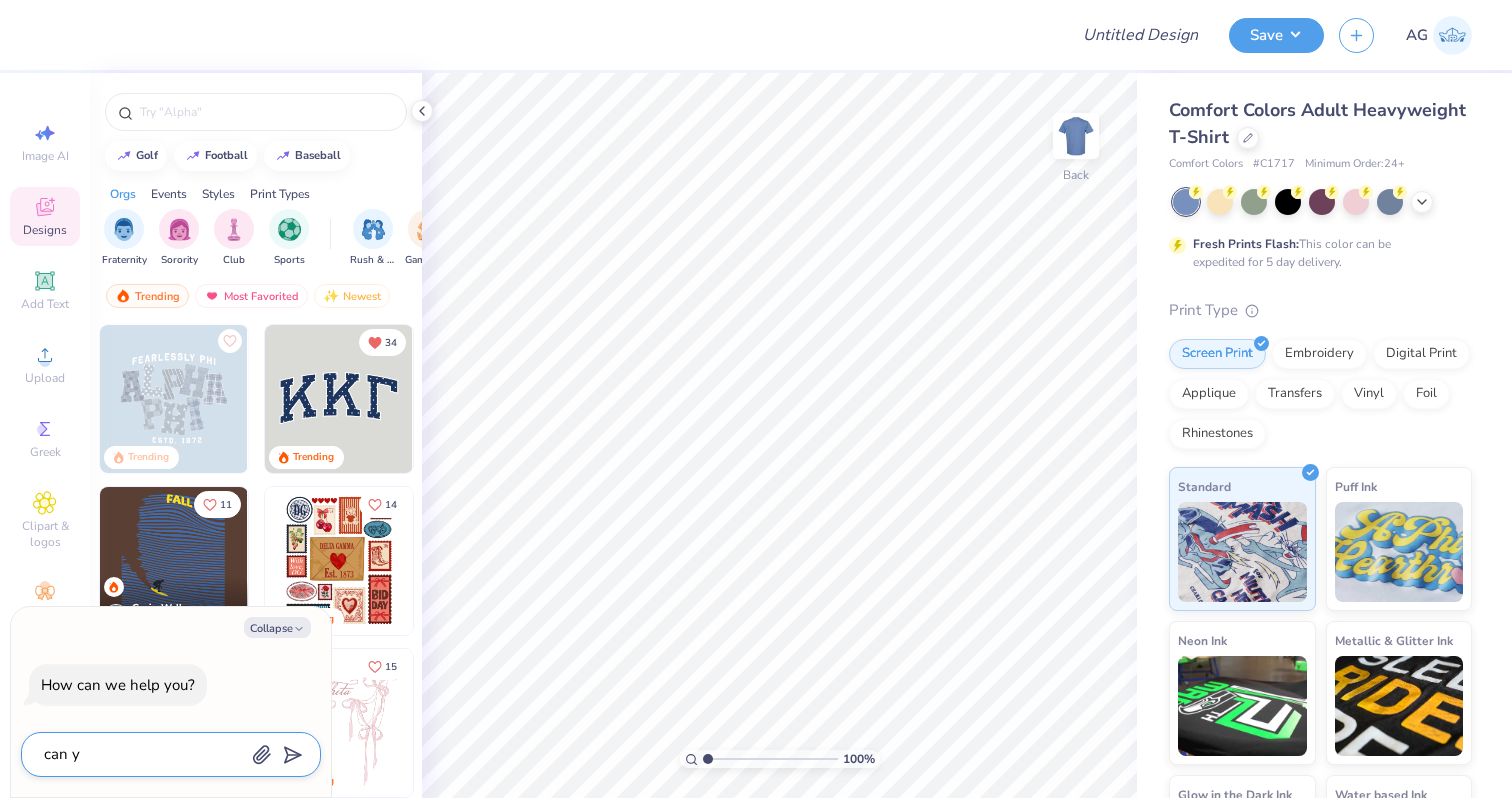 type on "x" 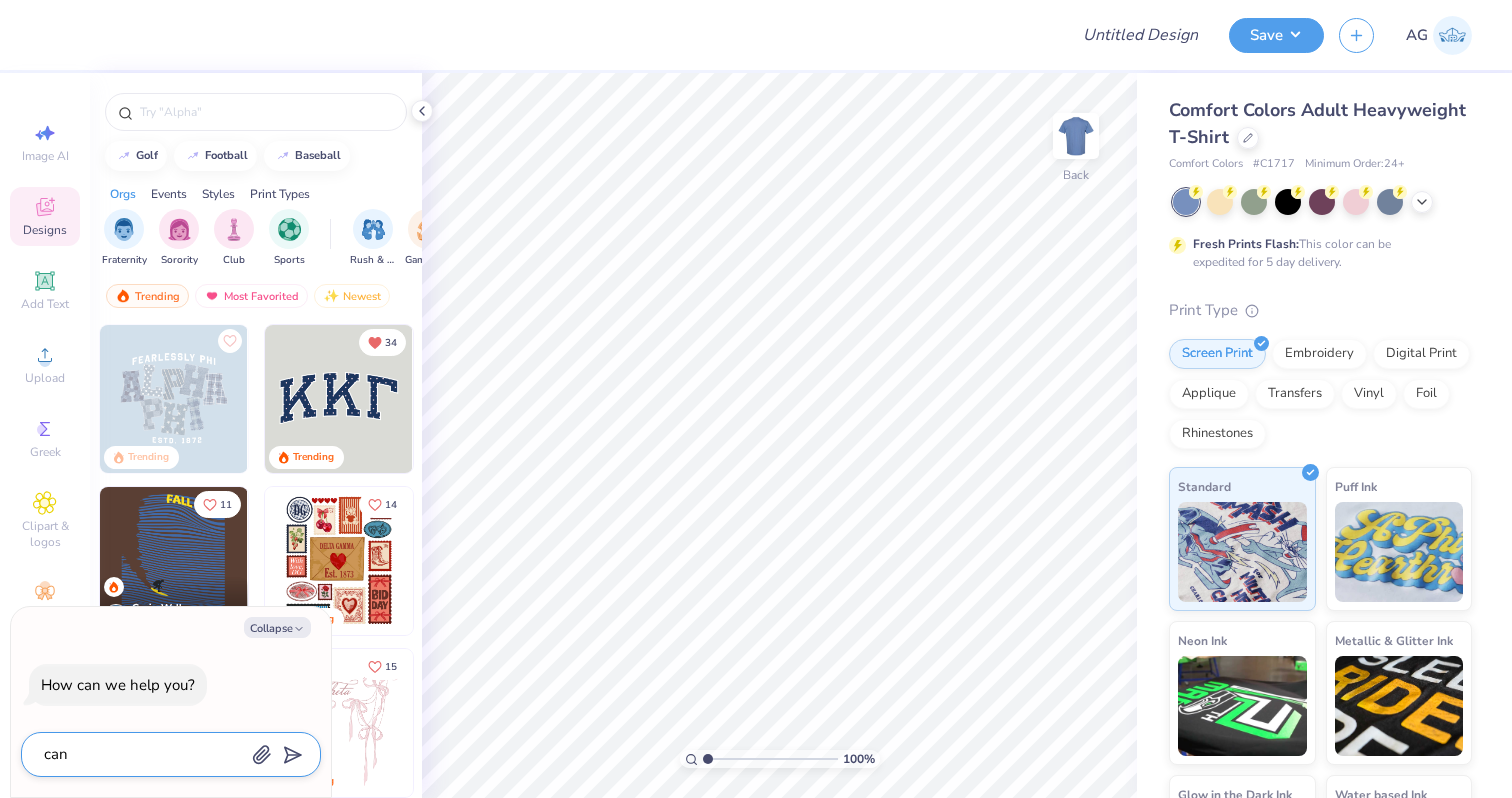 type on "can p" 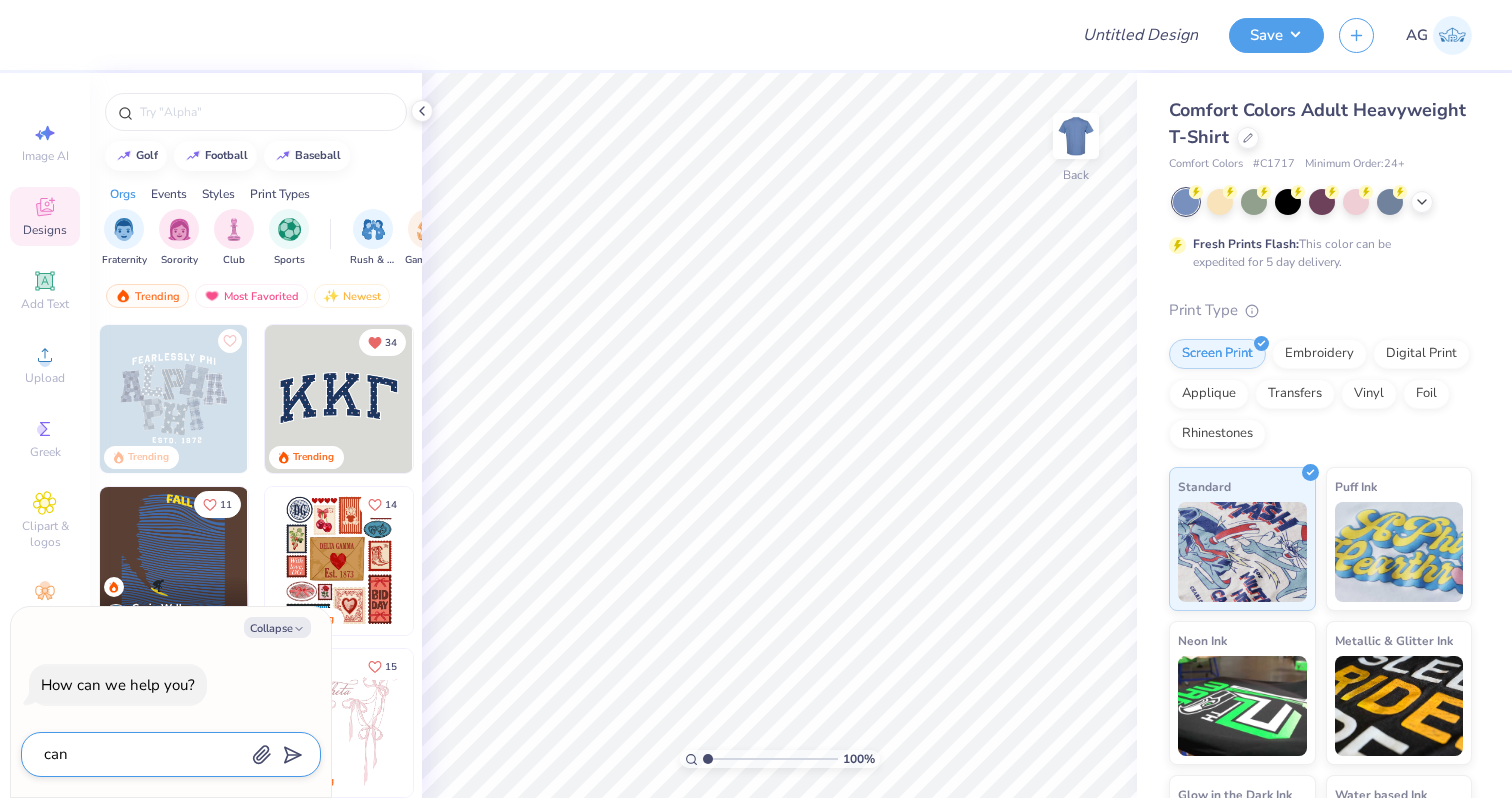 type on "x" 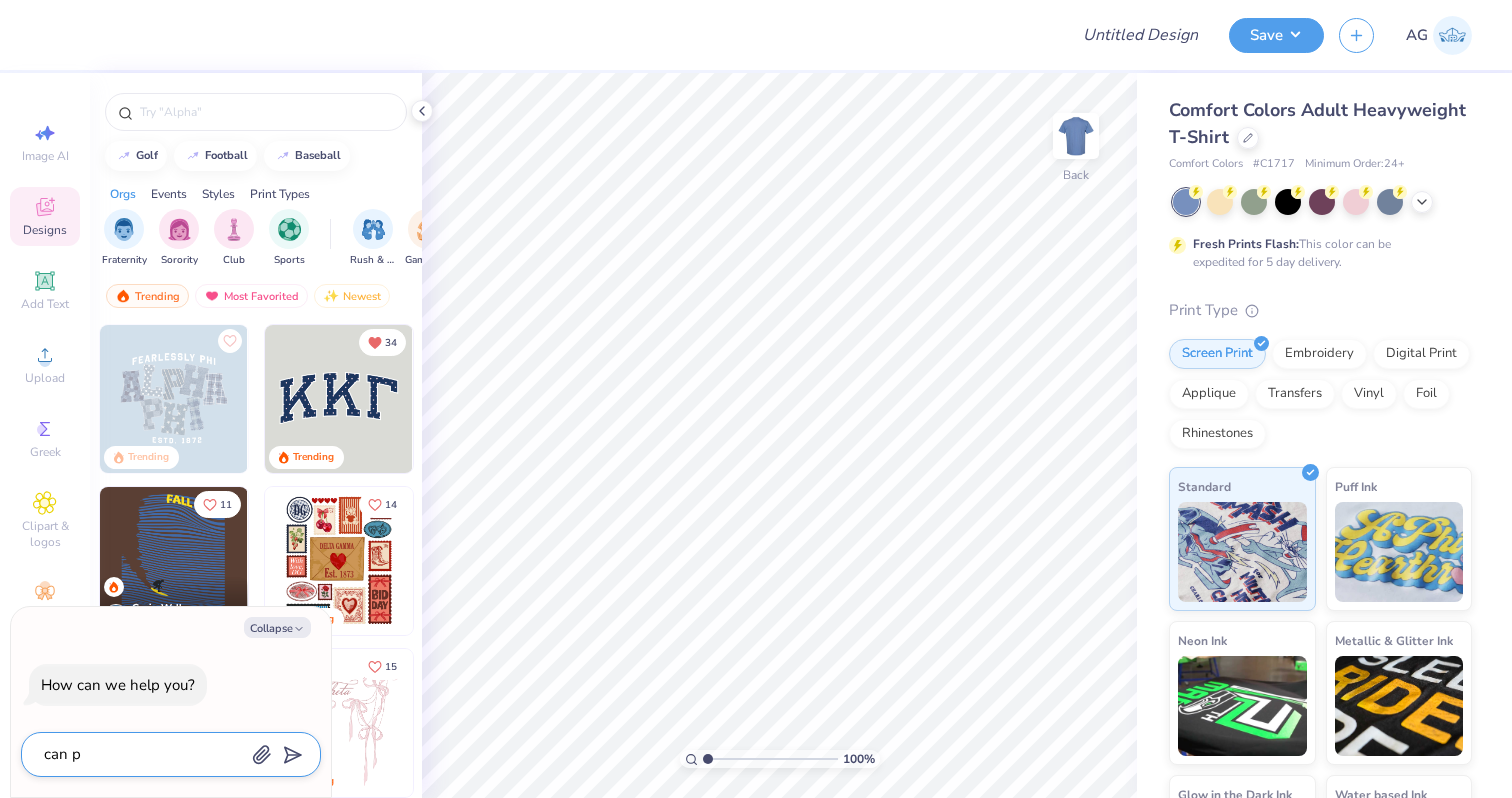 type on "can pu" 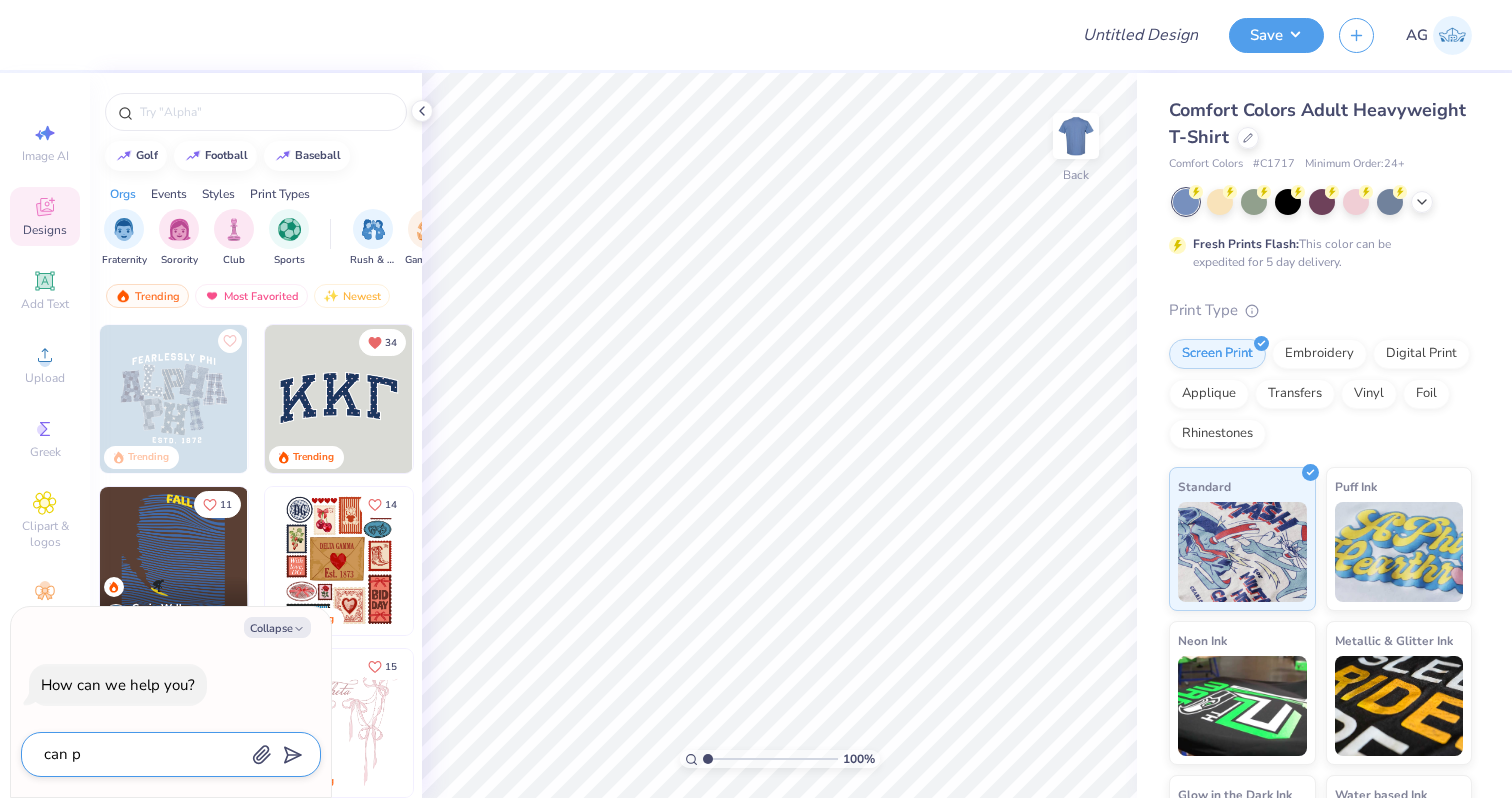 type on "x" 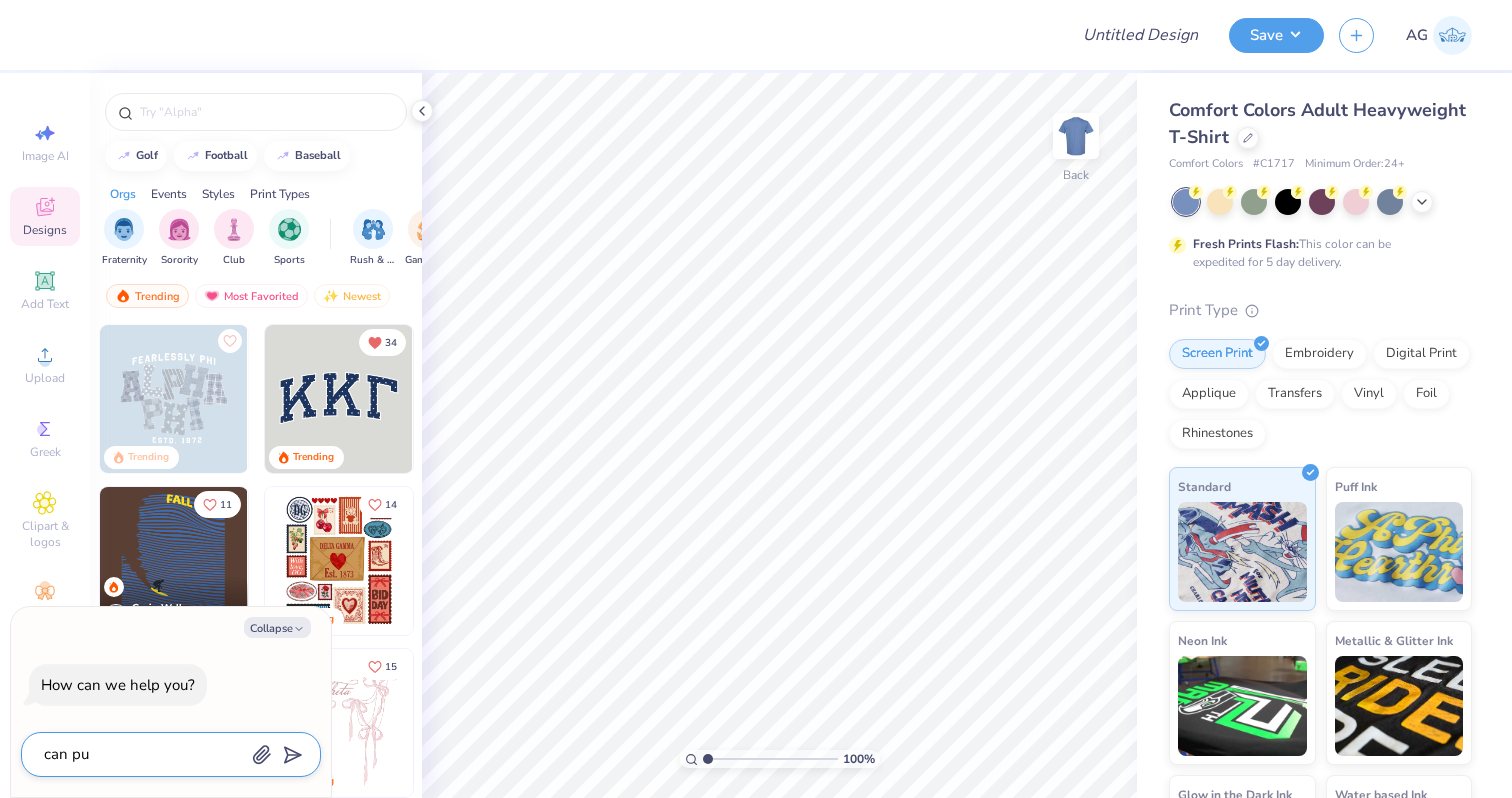 type on "can pul" 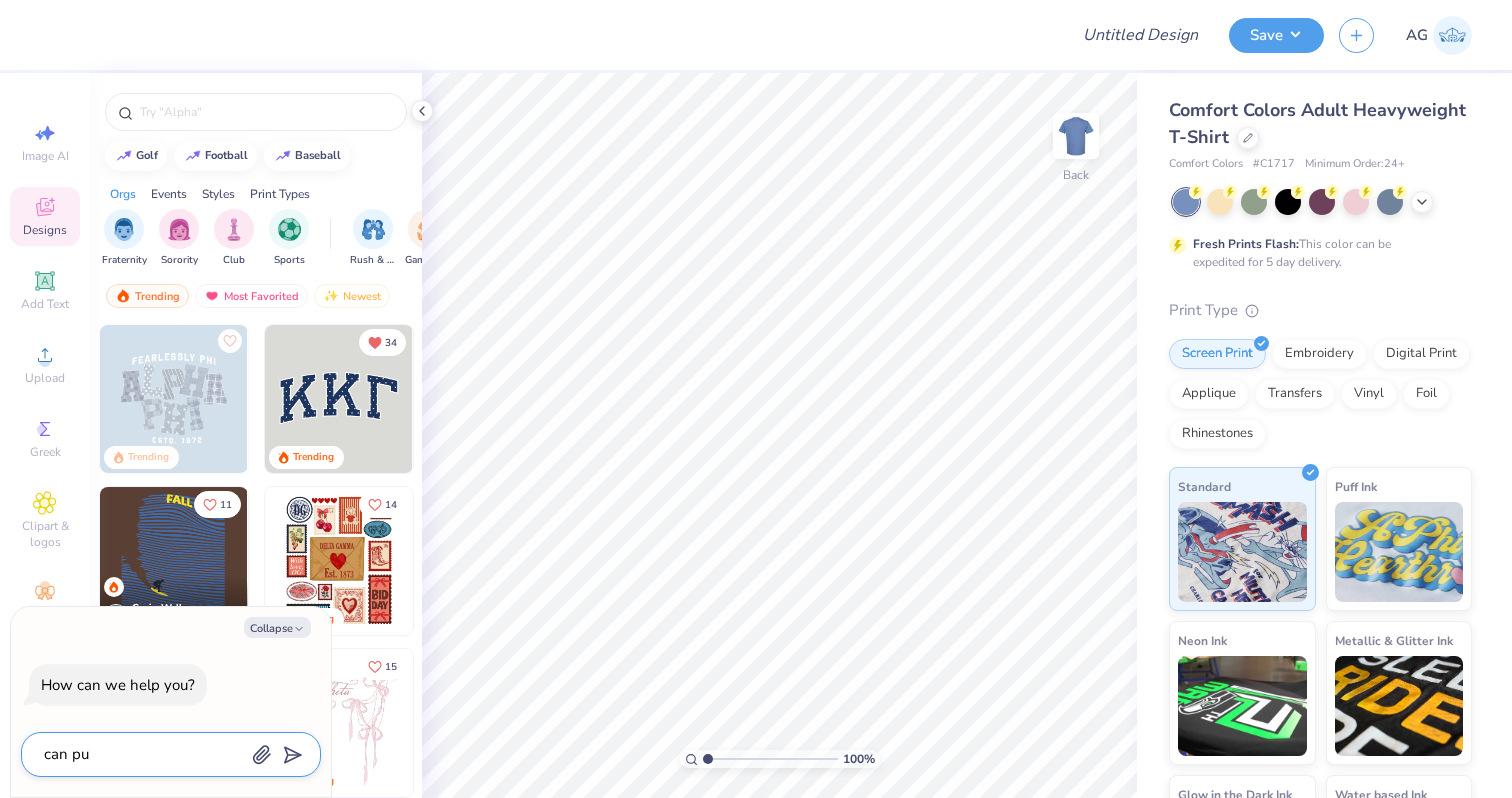 type on "x" 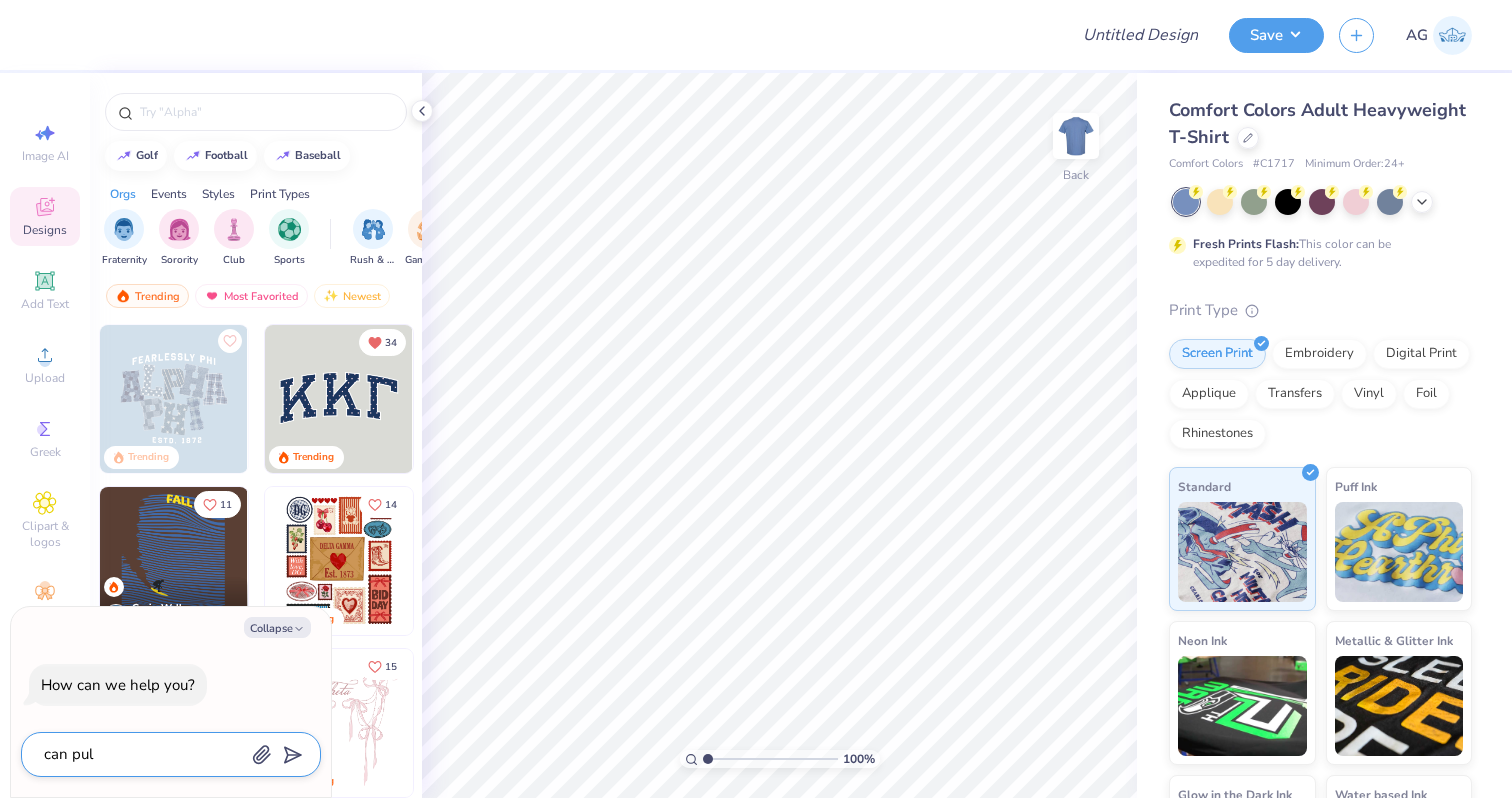type on "can pull" 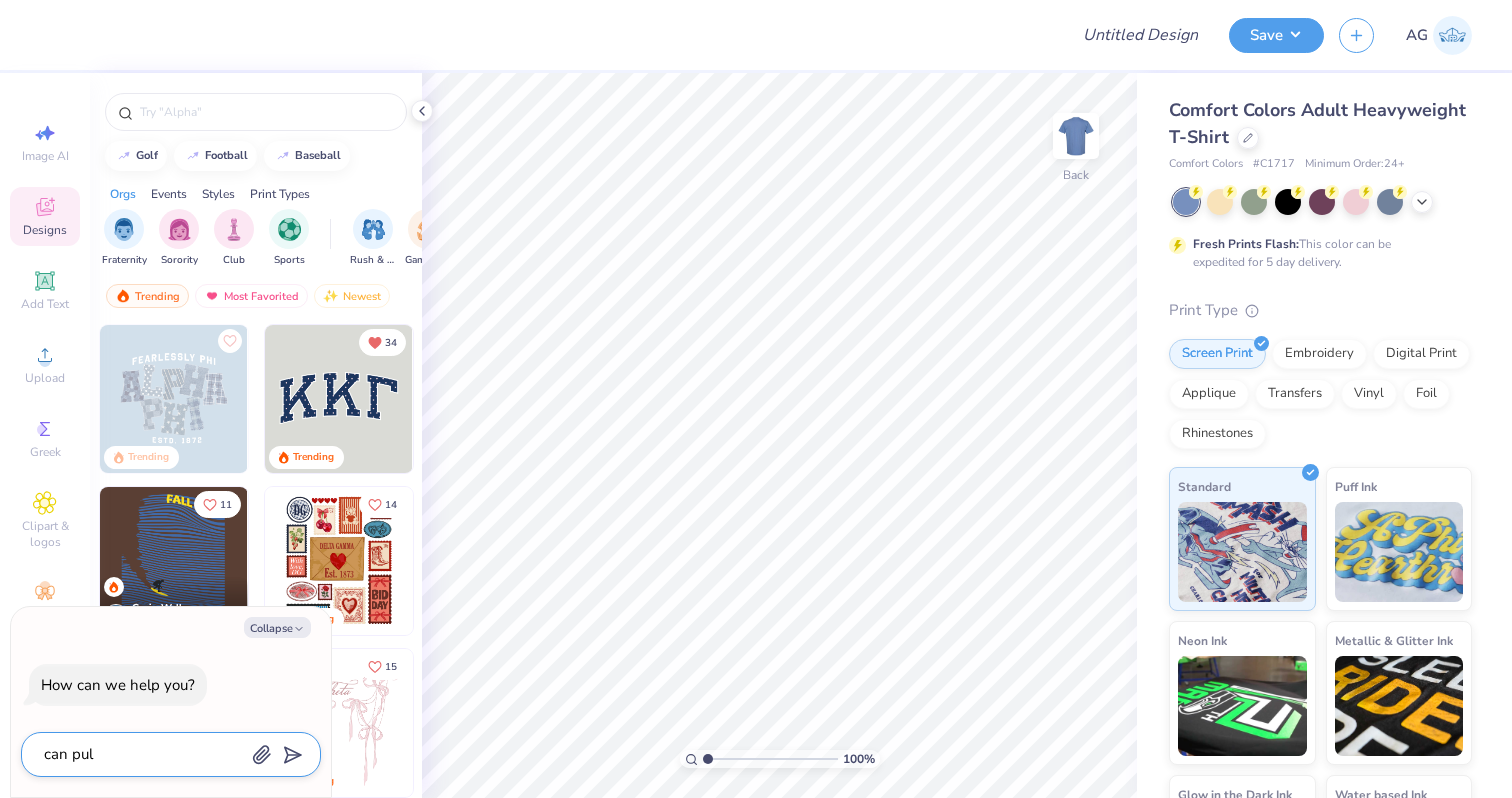 type on "x" 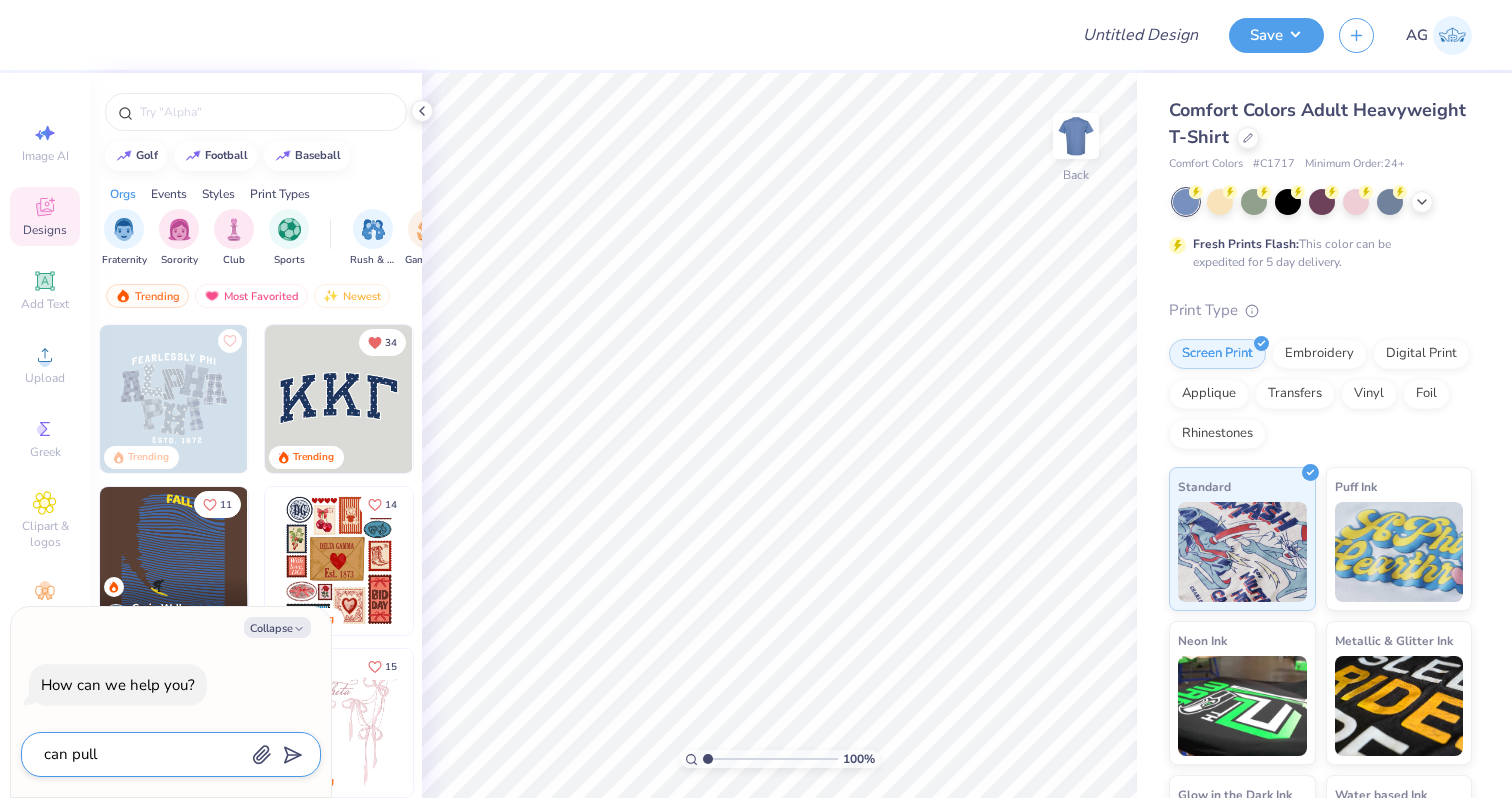 type on "can pull" 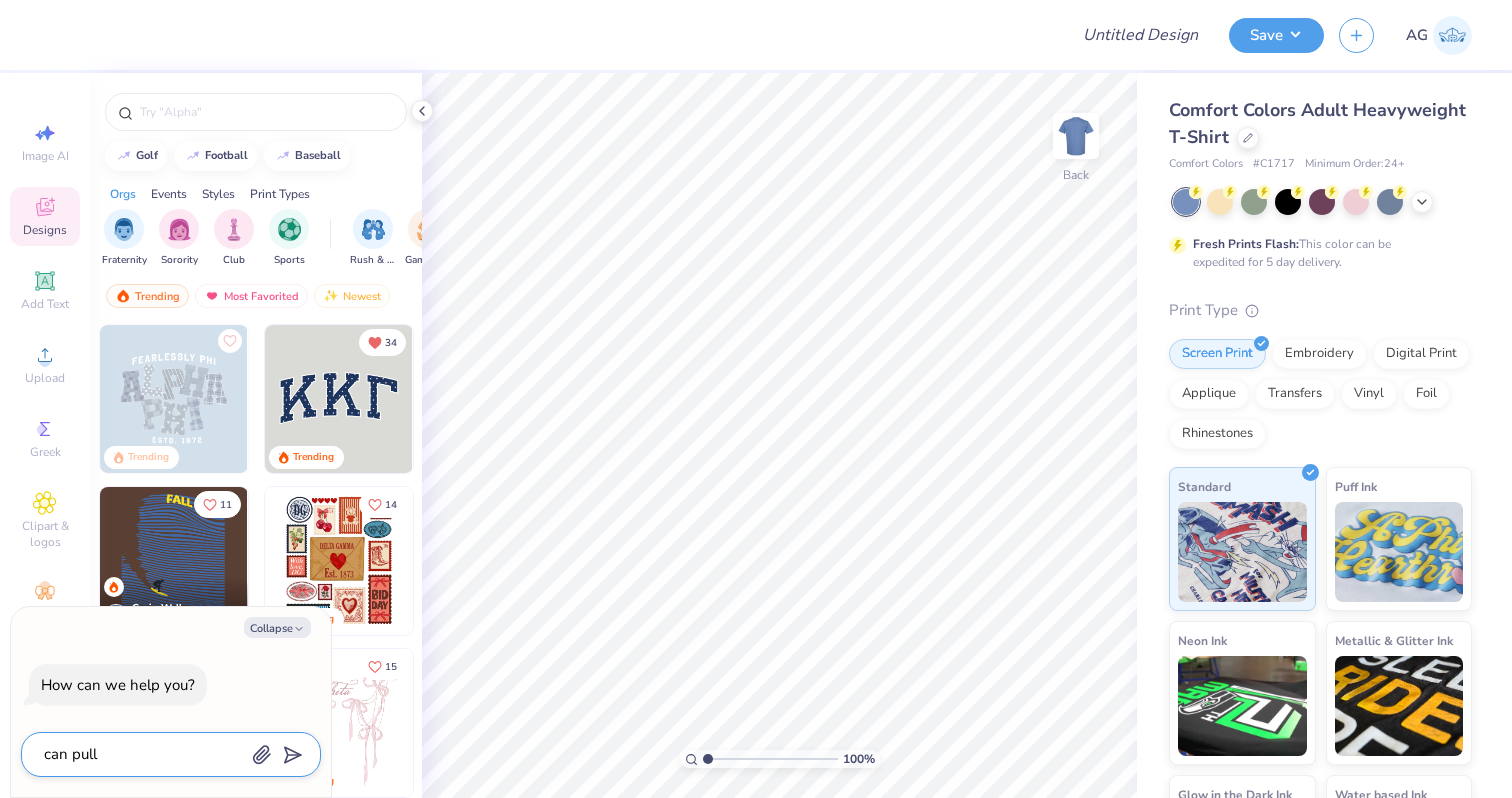 type on "x" 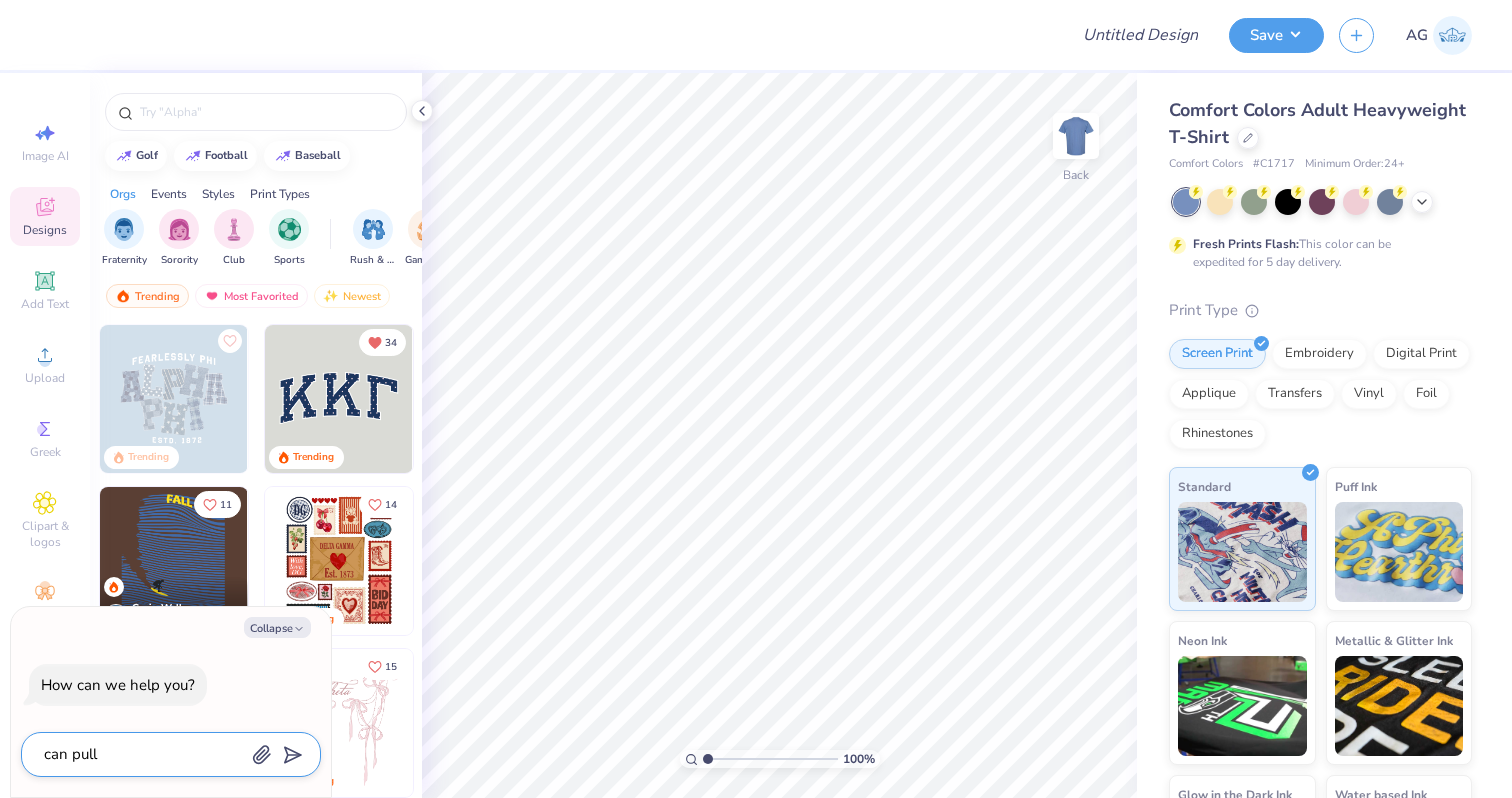 type on "can pull u" 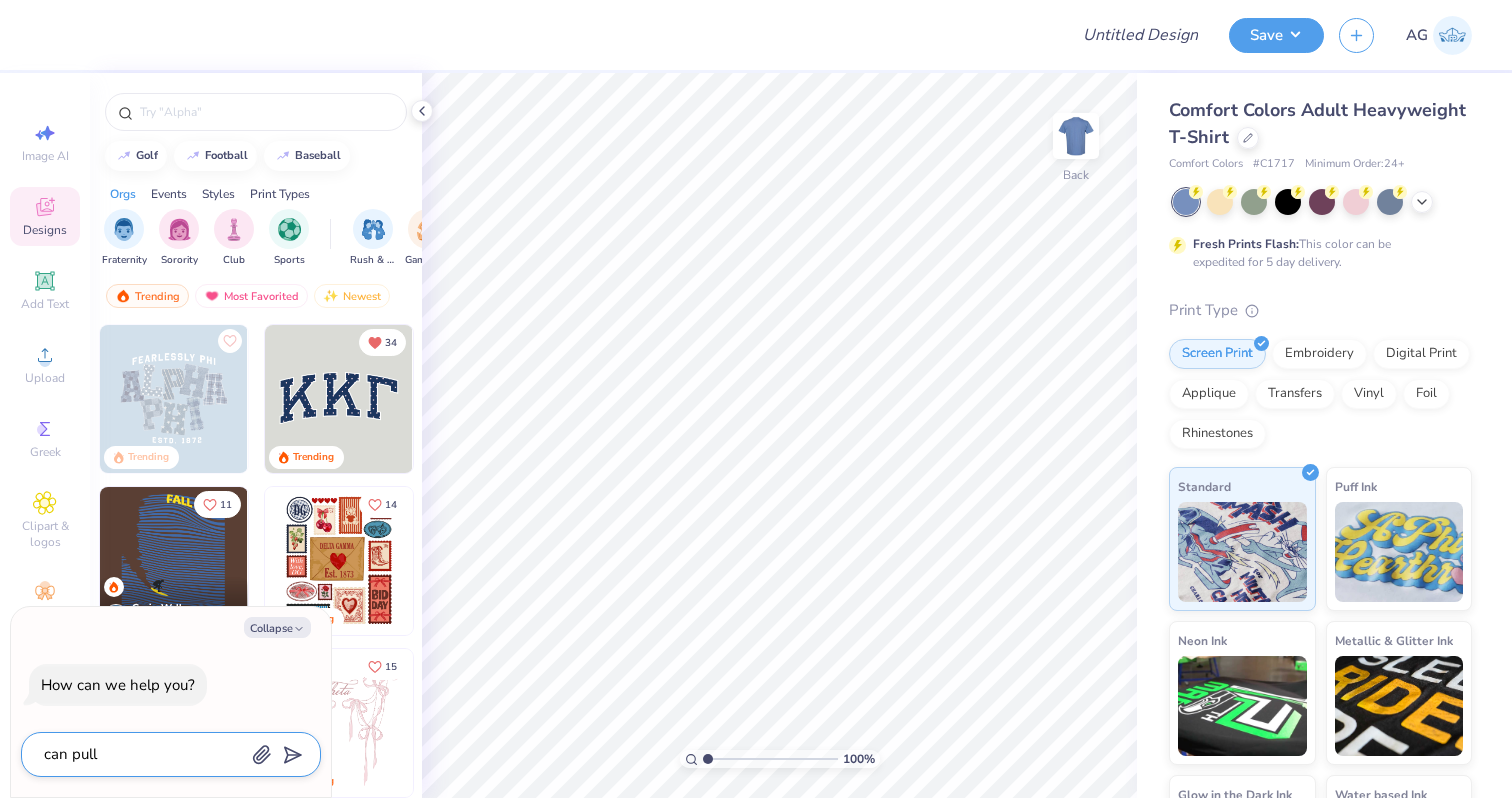 type on "x" 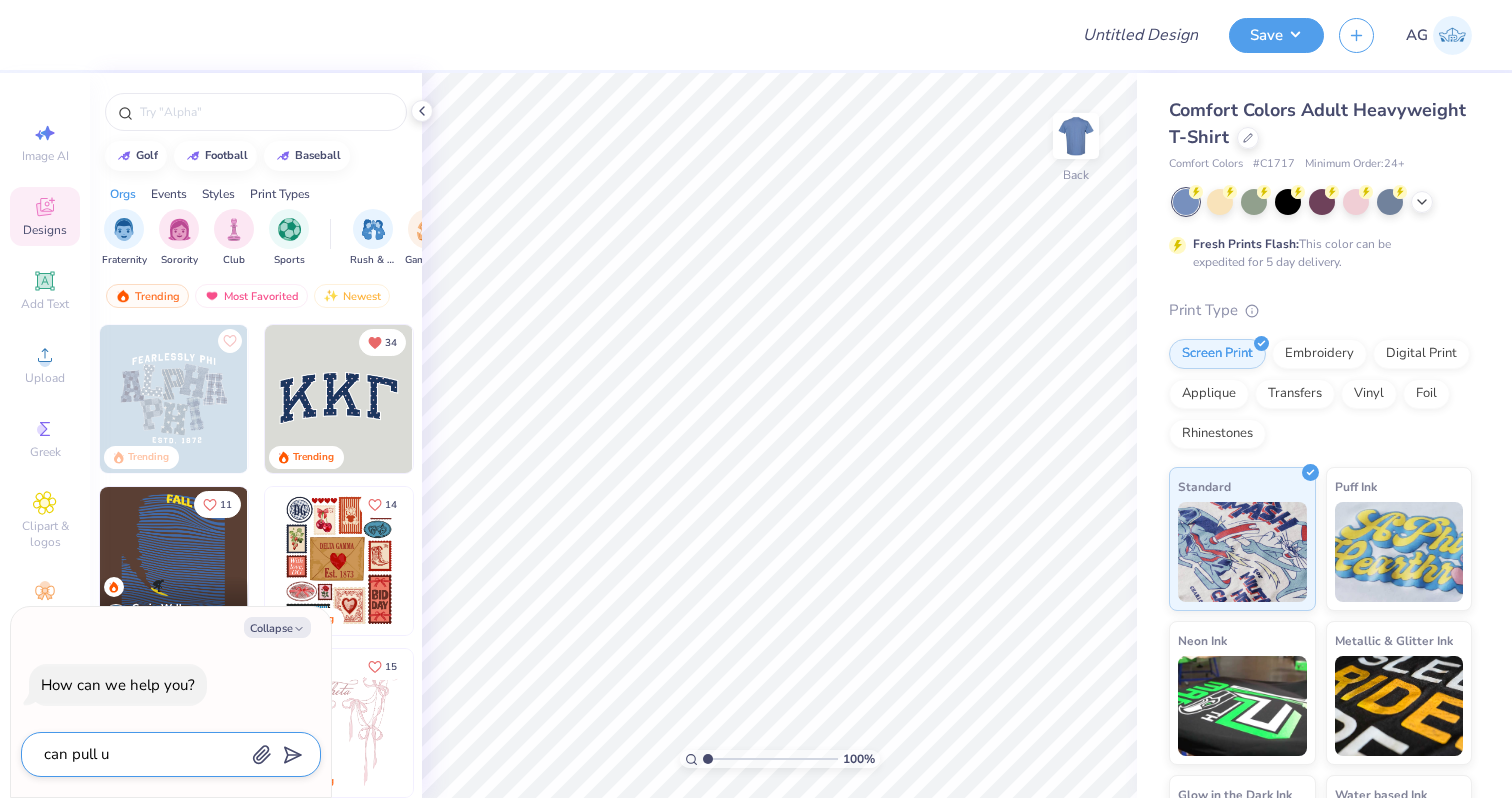 type on "can pull up" 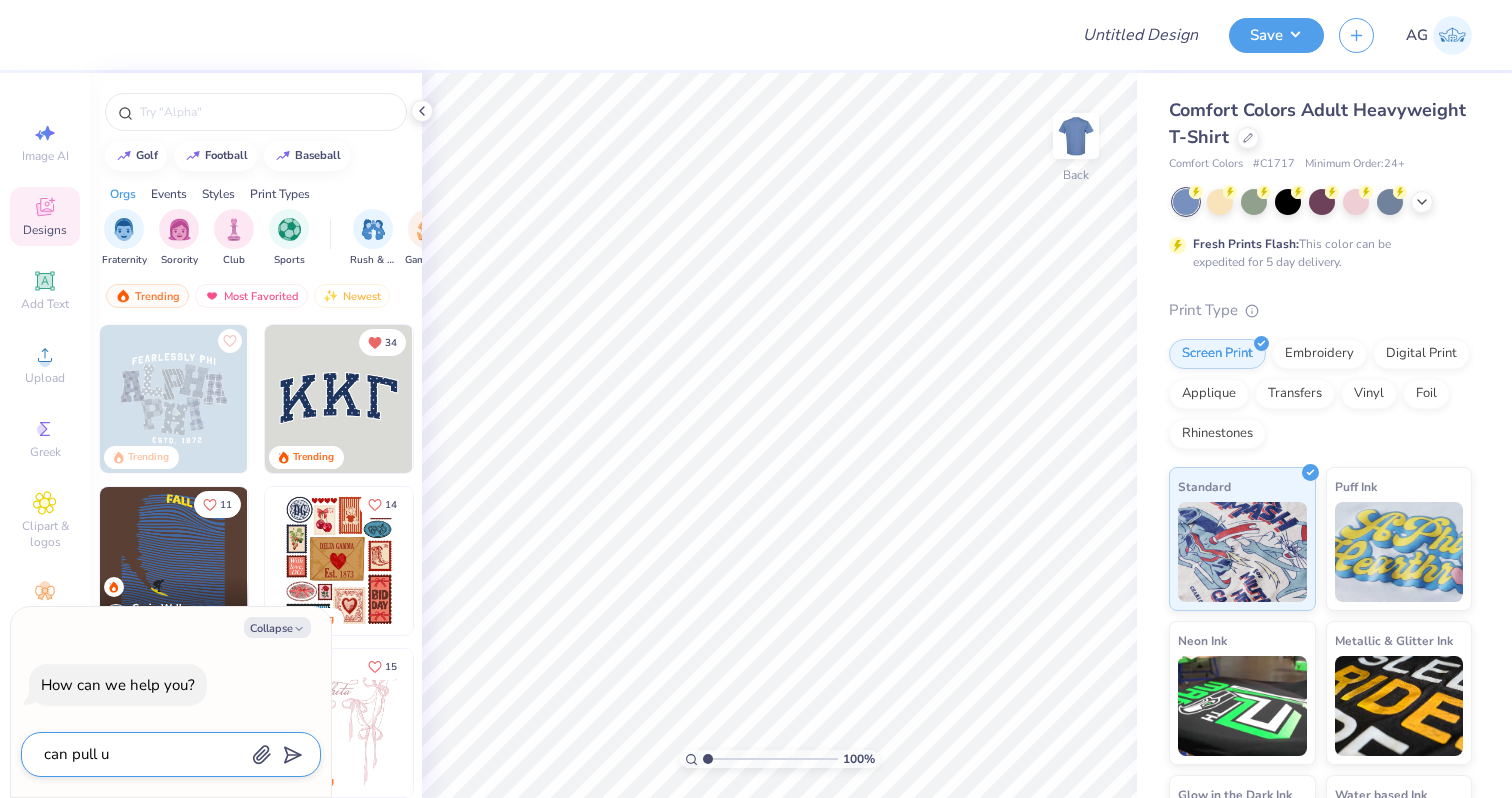 type on "x" 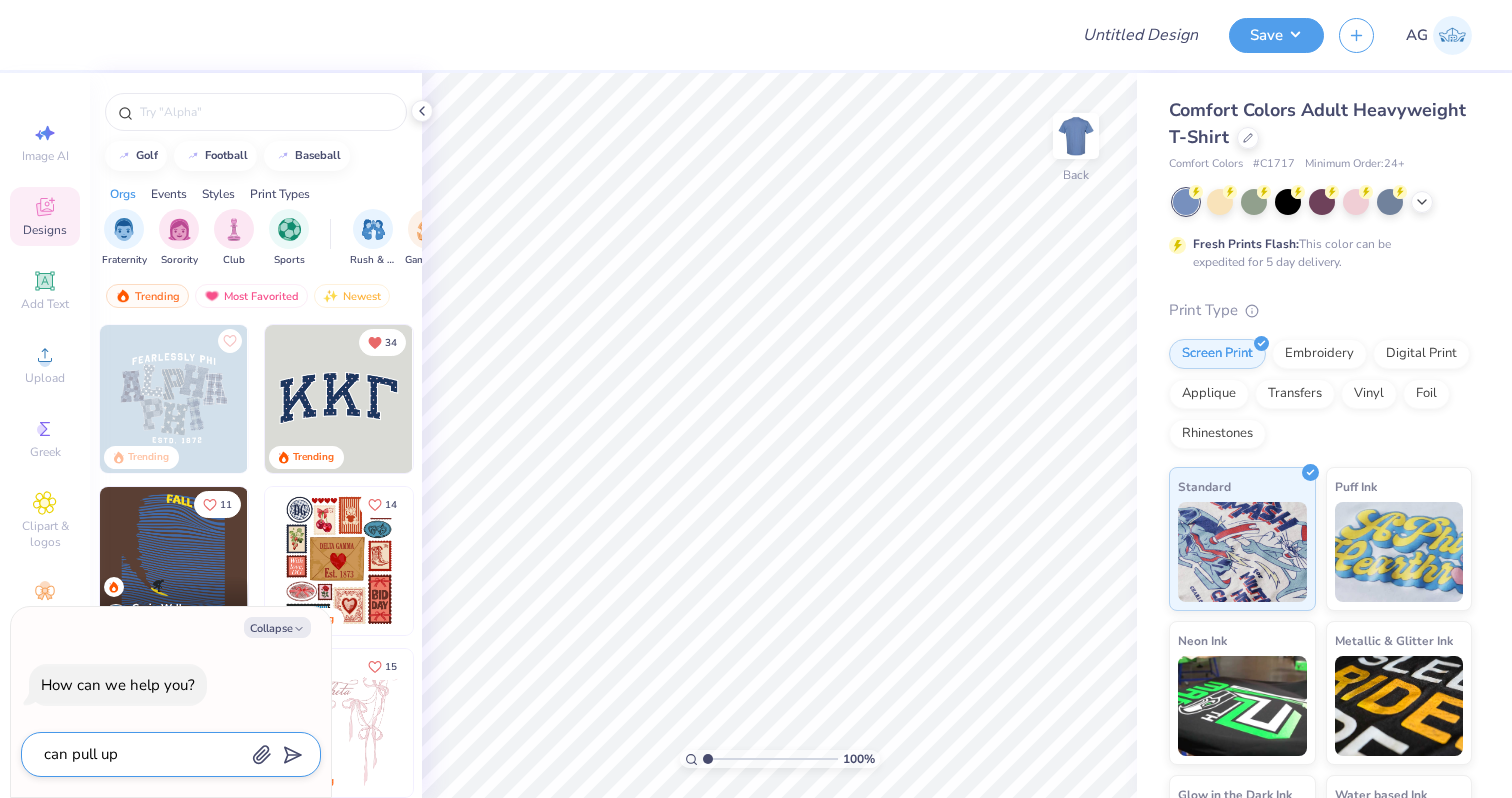 type on "can pull up" 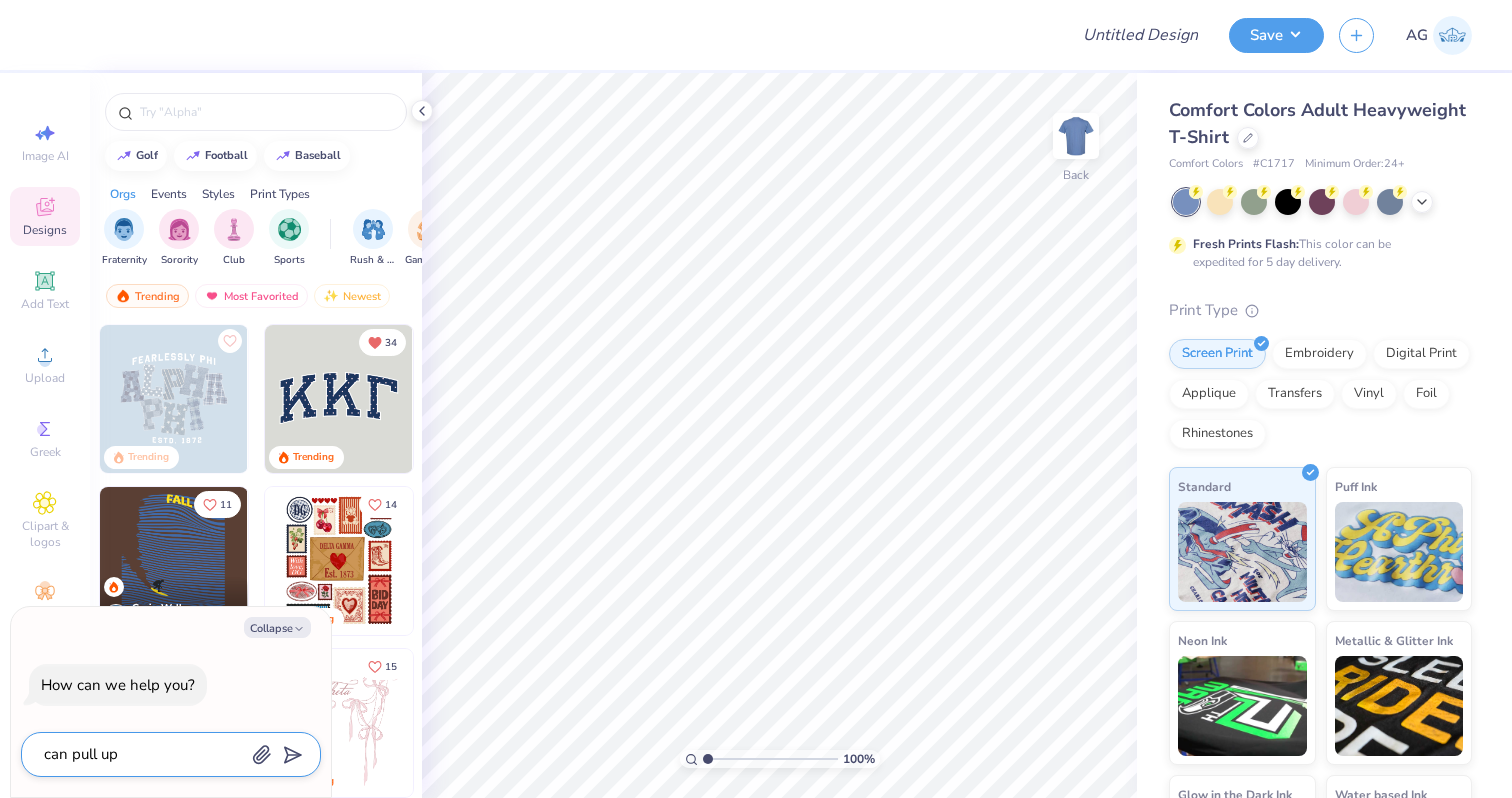 type on "x" 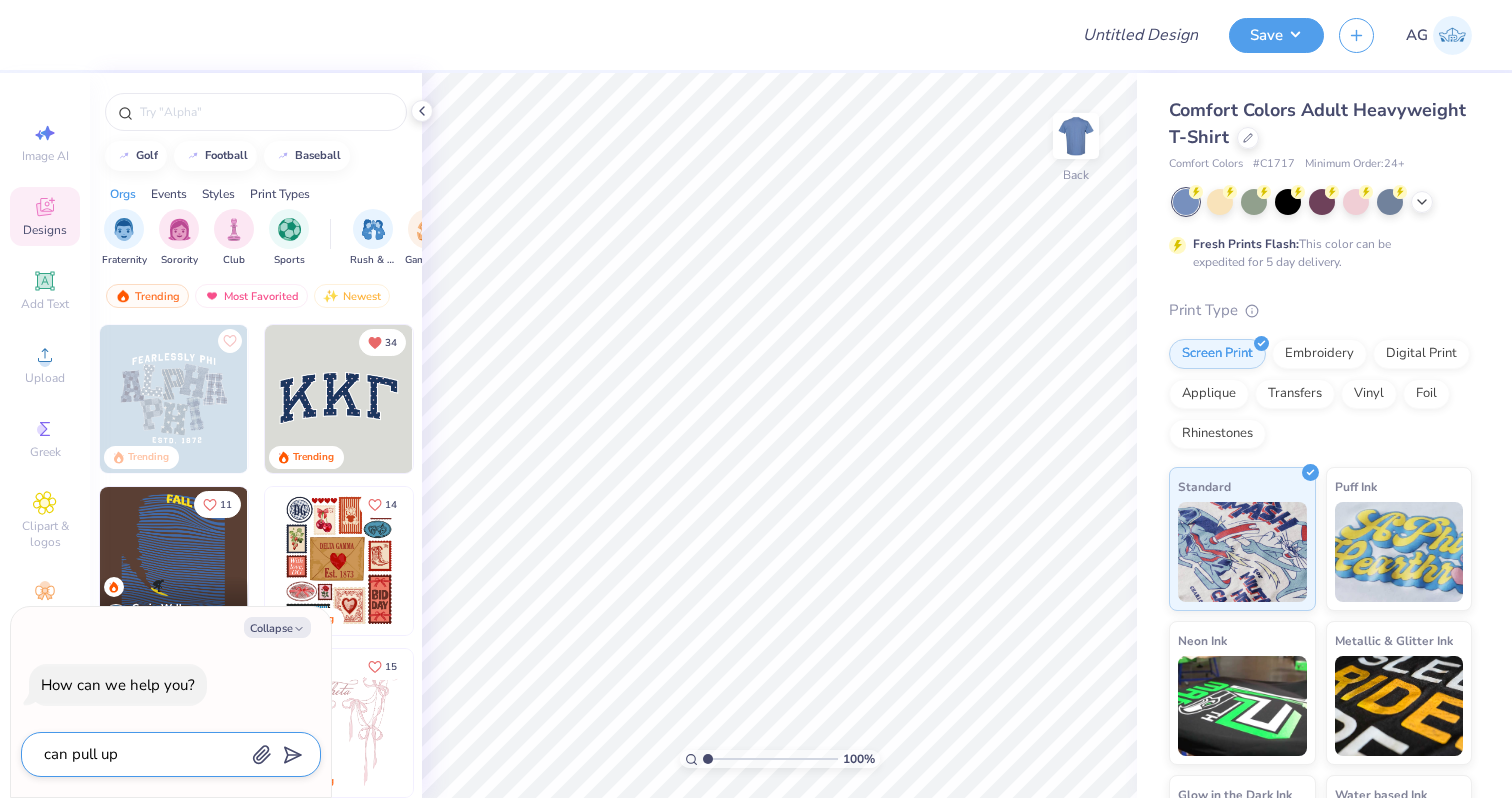 type on "can pull up b" 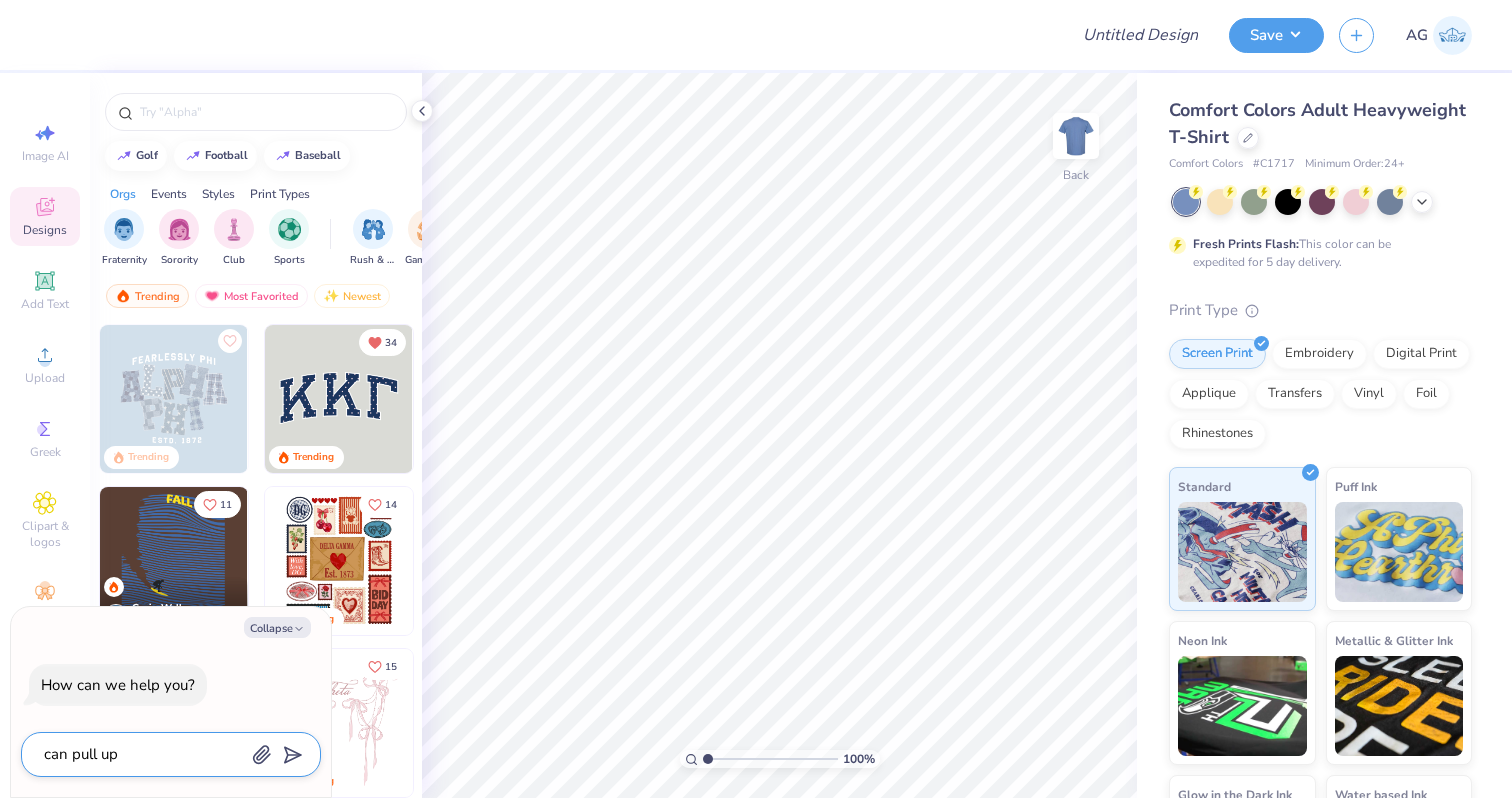 type on "x" 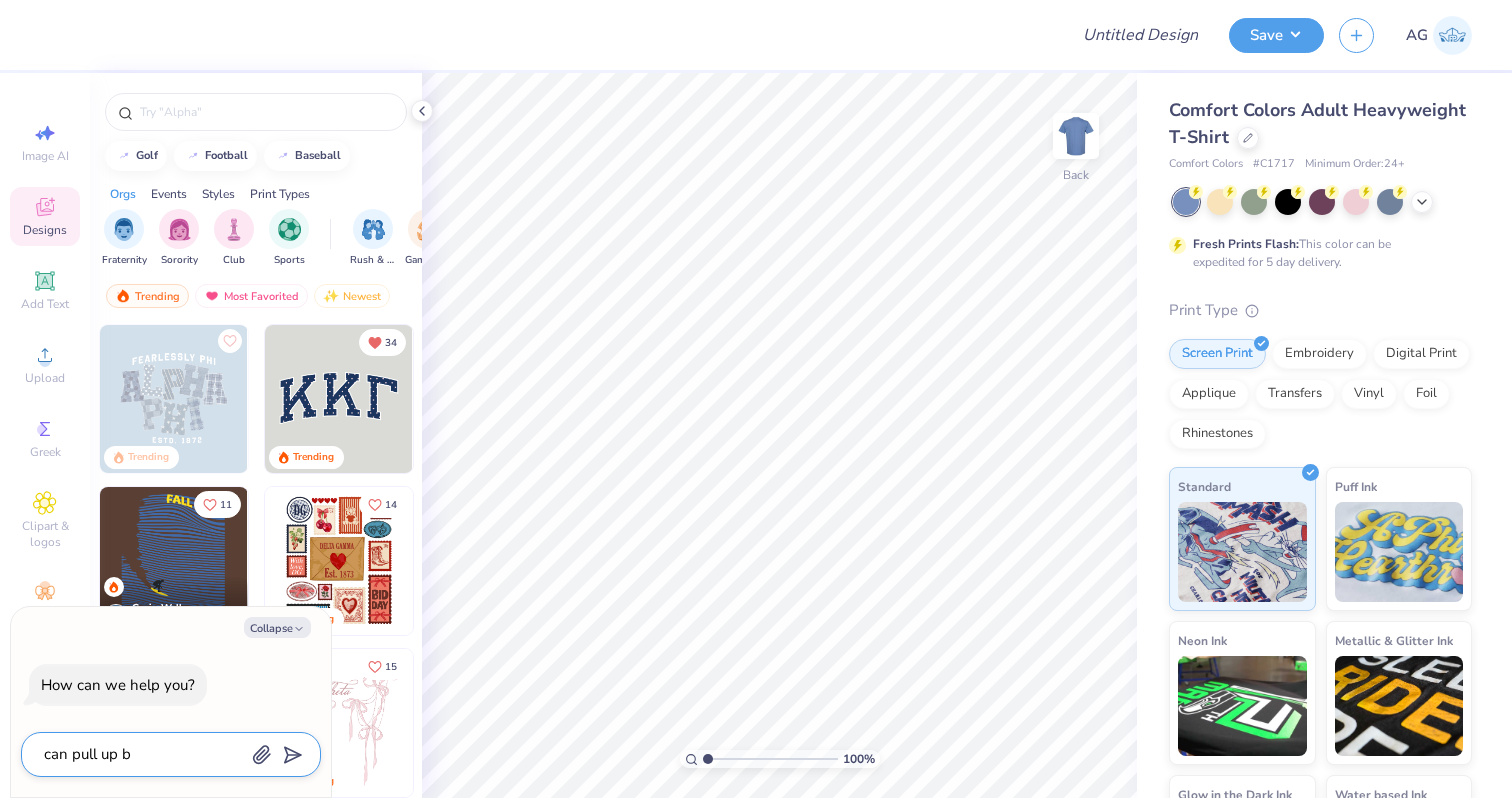 type on "can pull up bu" 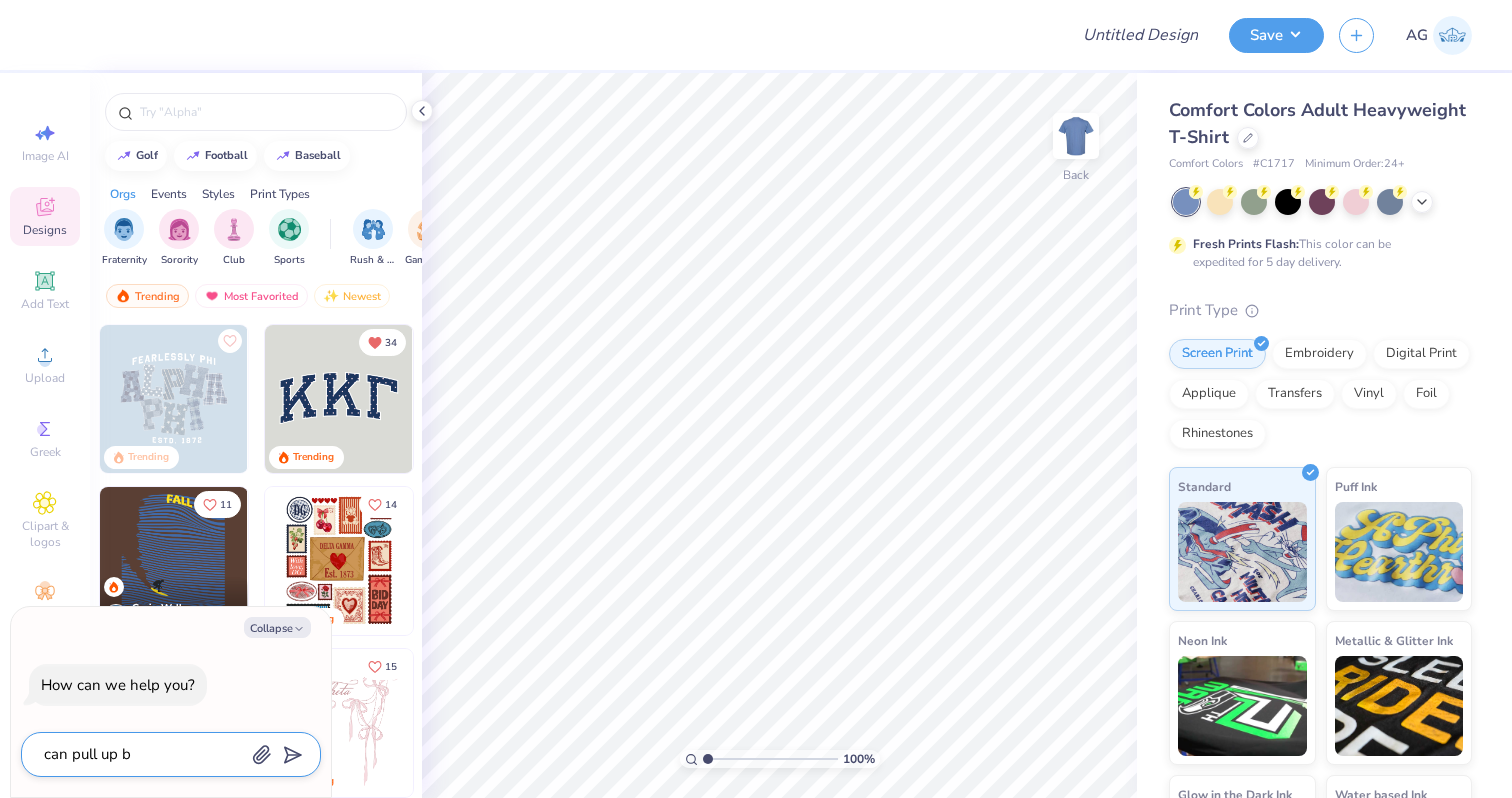 type on "x" 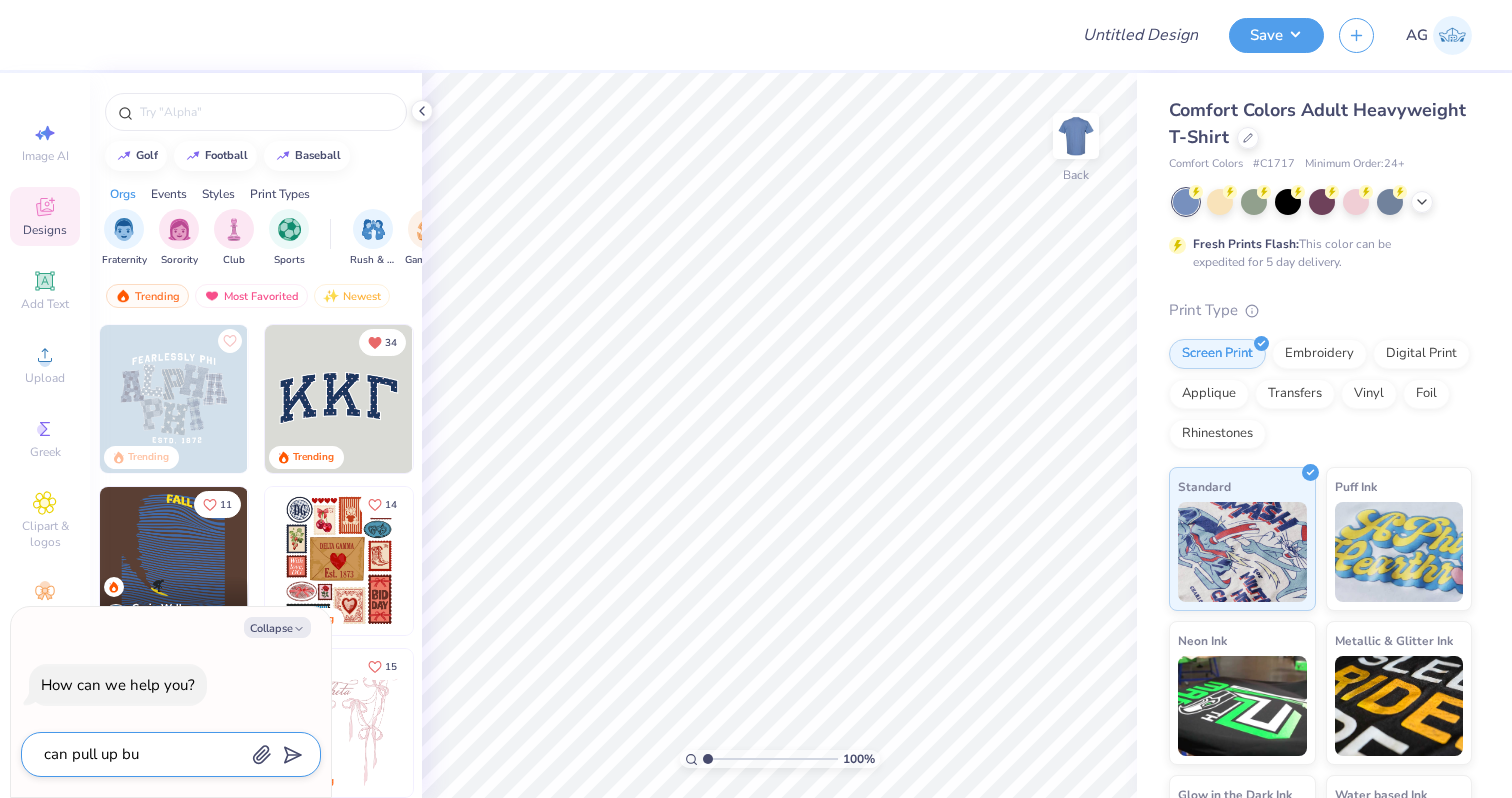 type on "can pull up but" 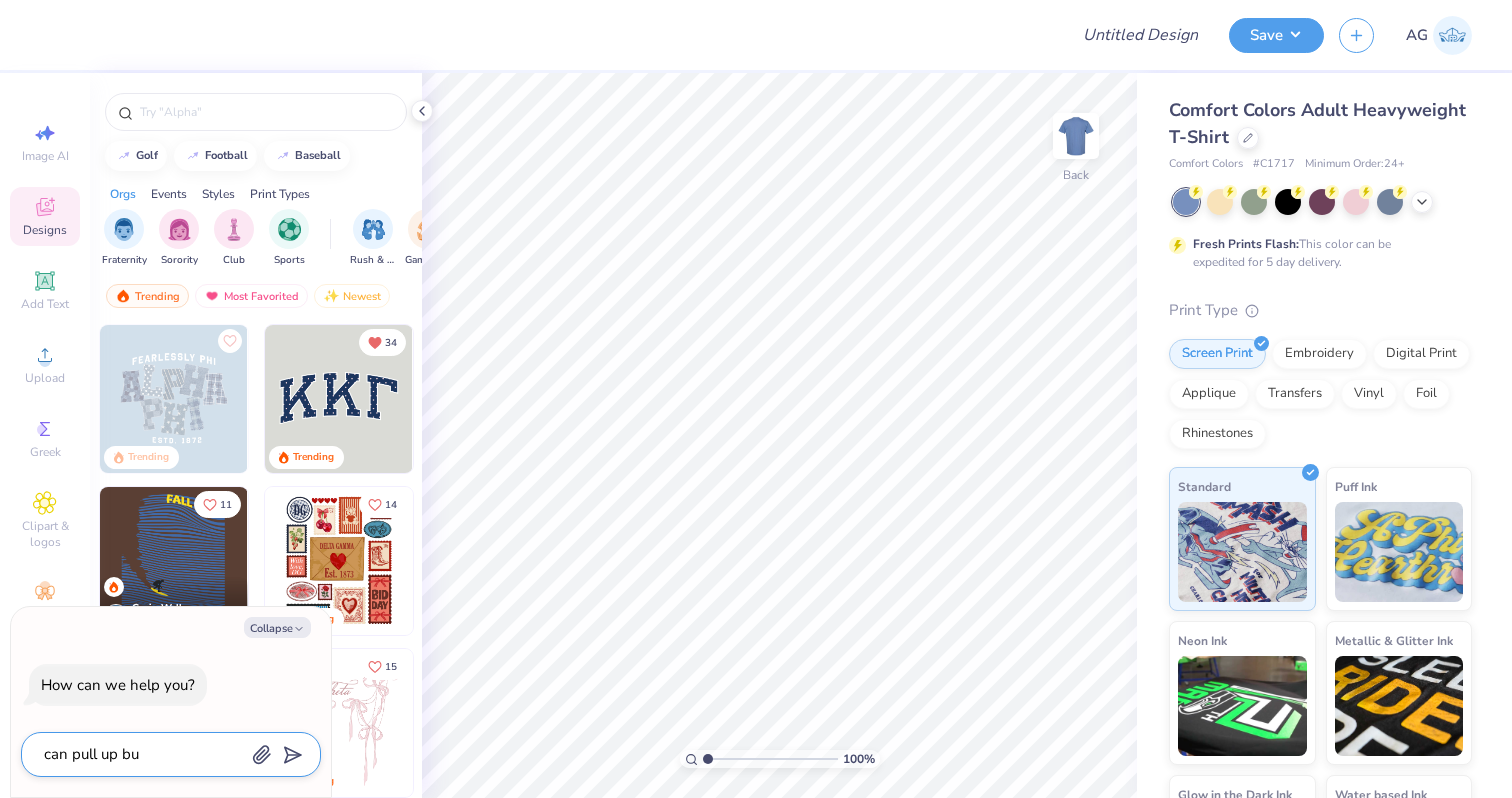 type on "x" 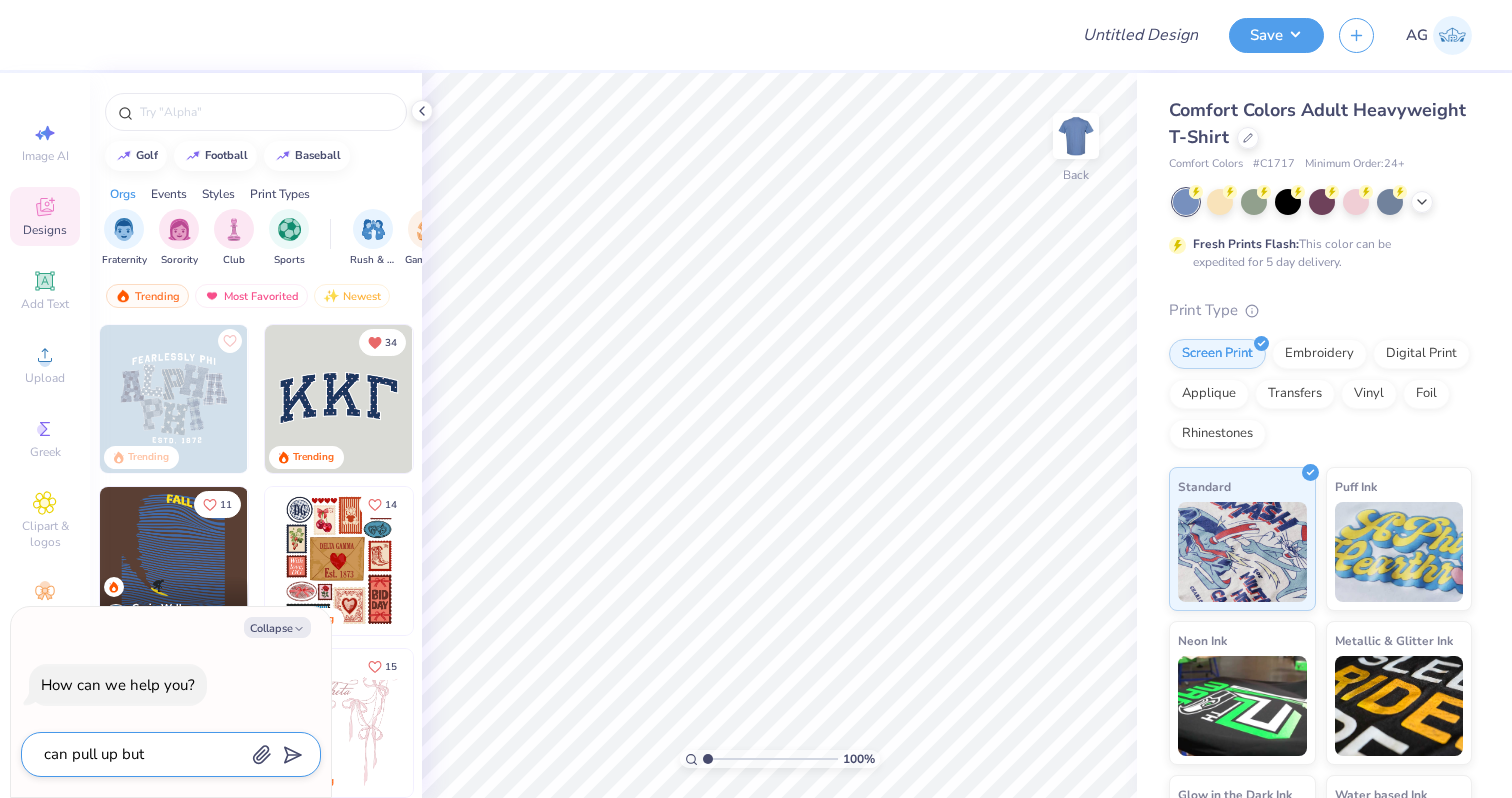 type on "can pull up butt" 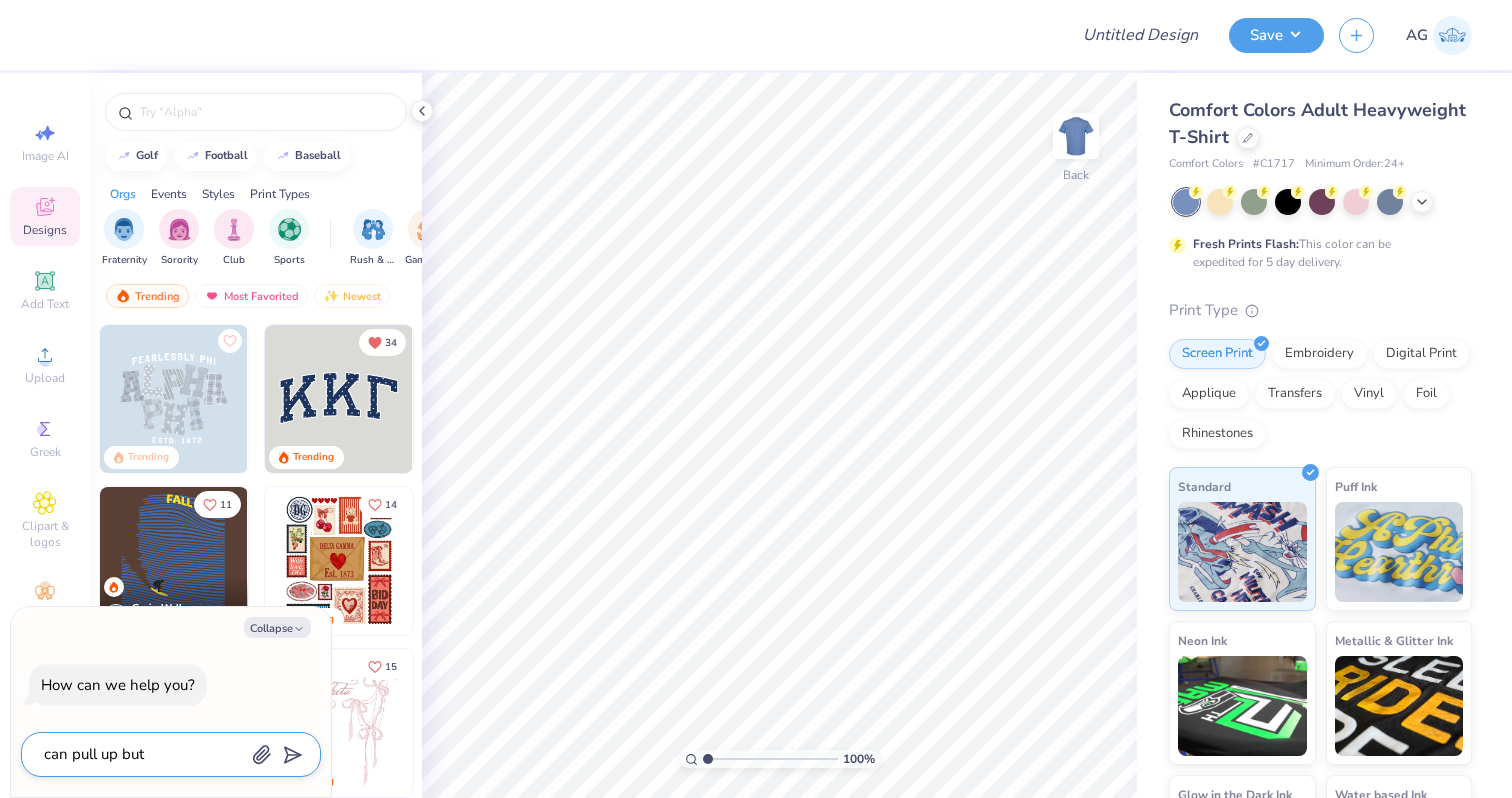 type on "x" 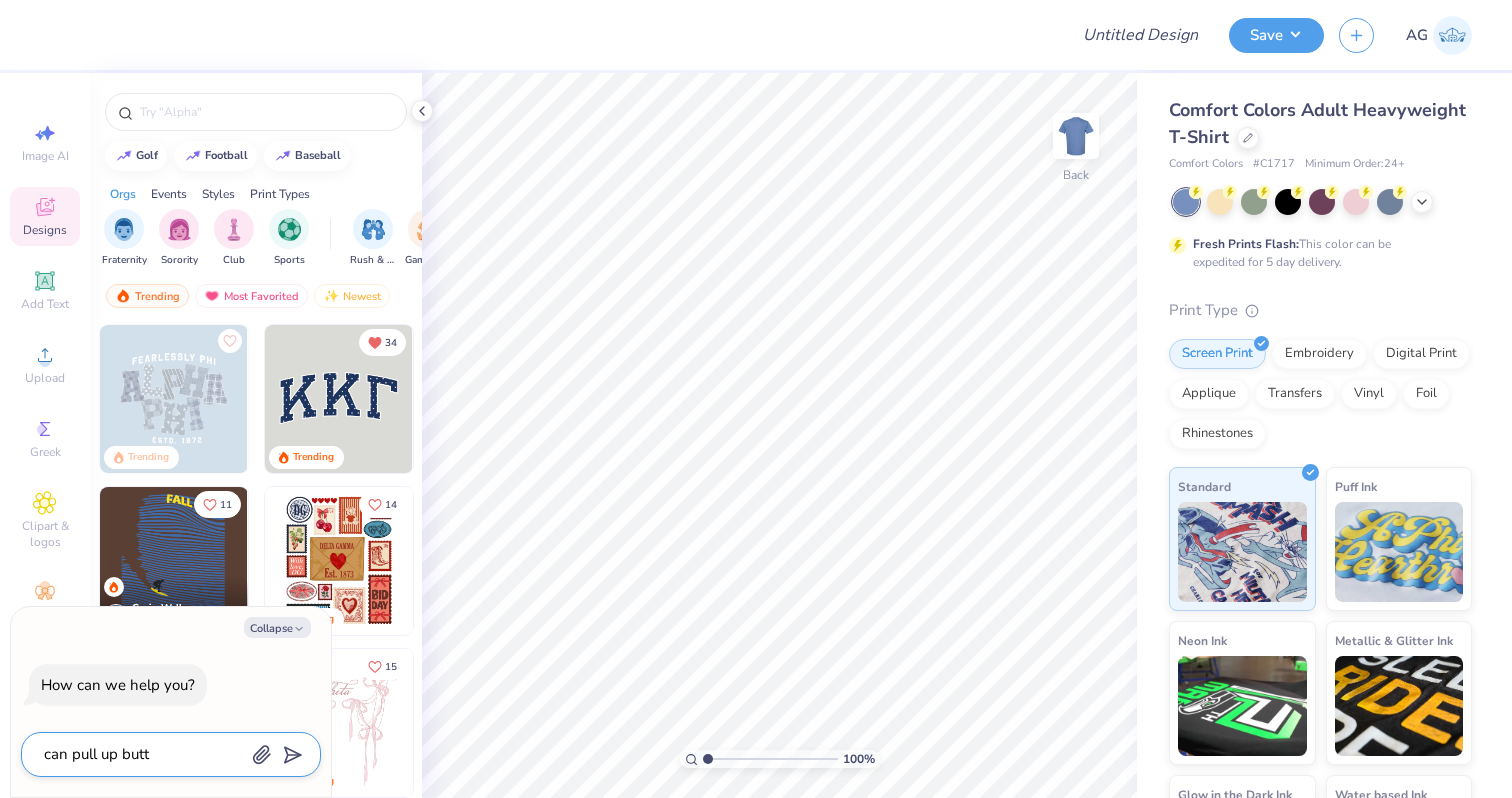 type on "can pull up butto" 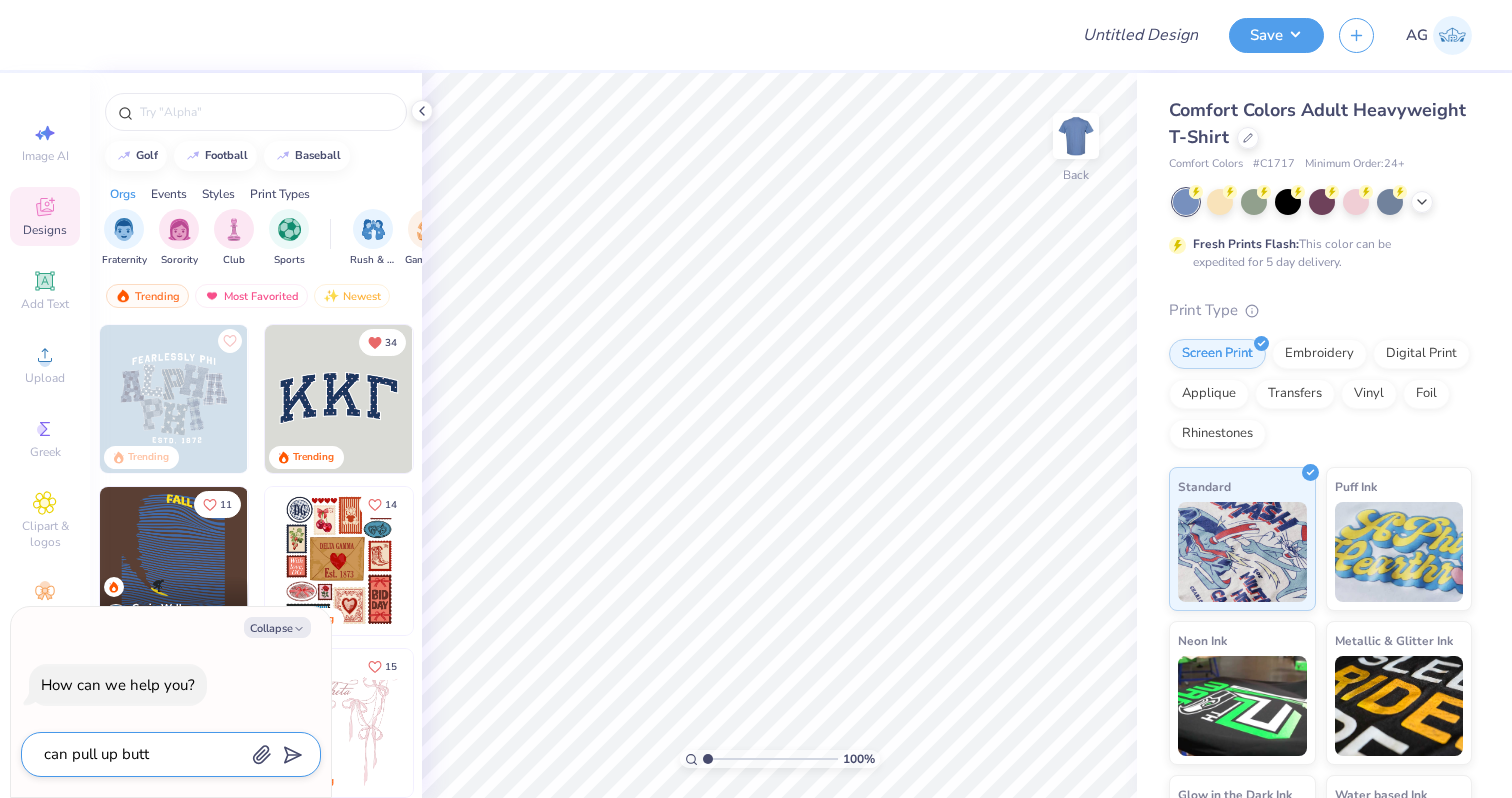 type on "x" 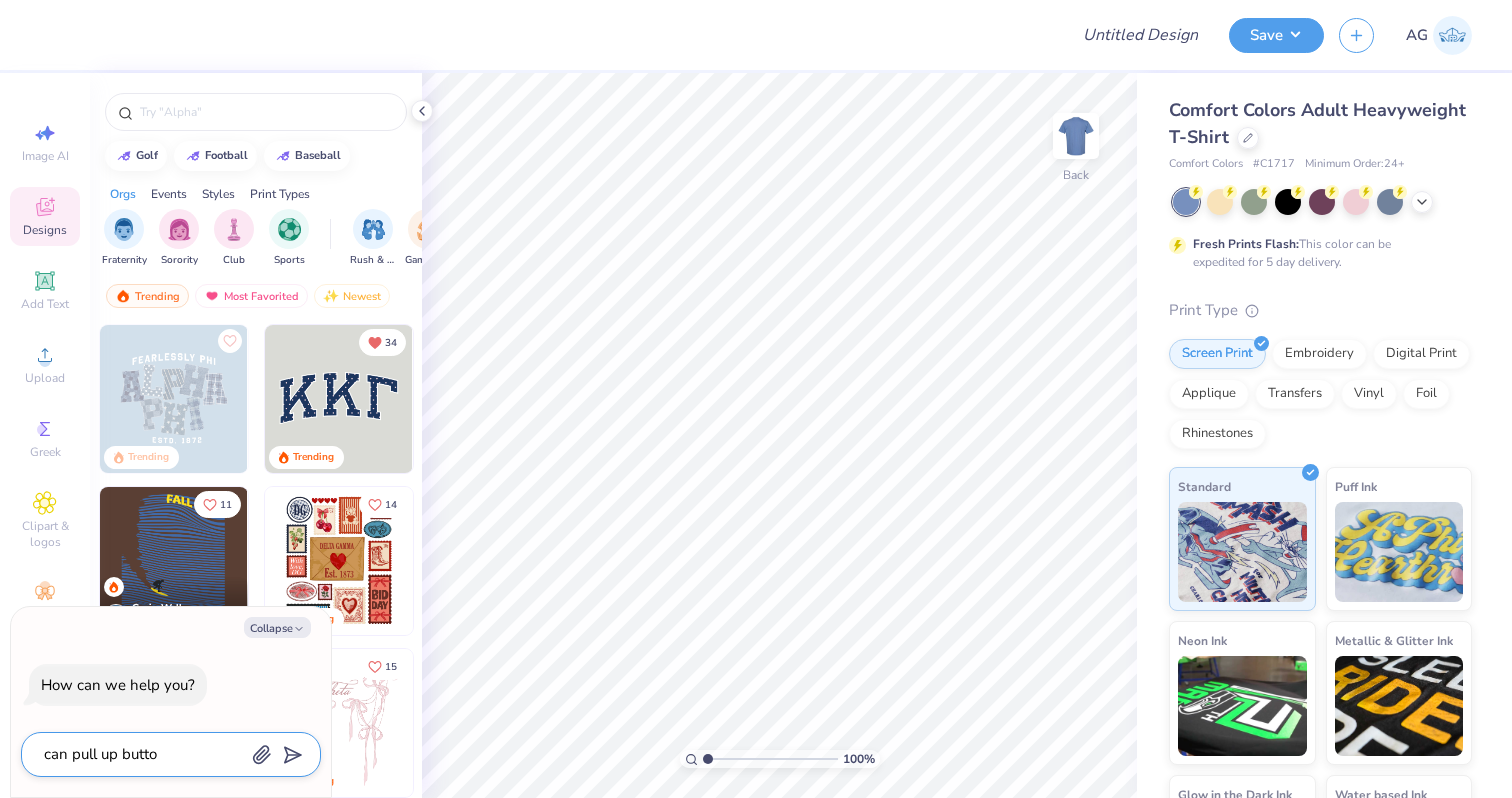 type on "can pull up button" 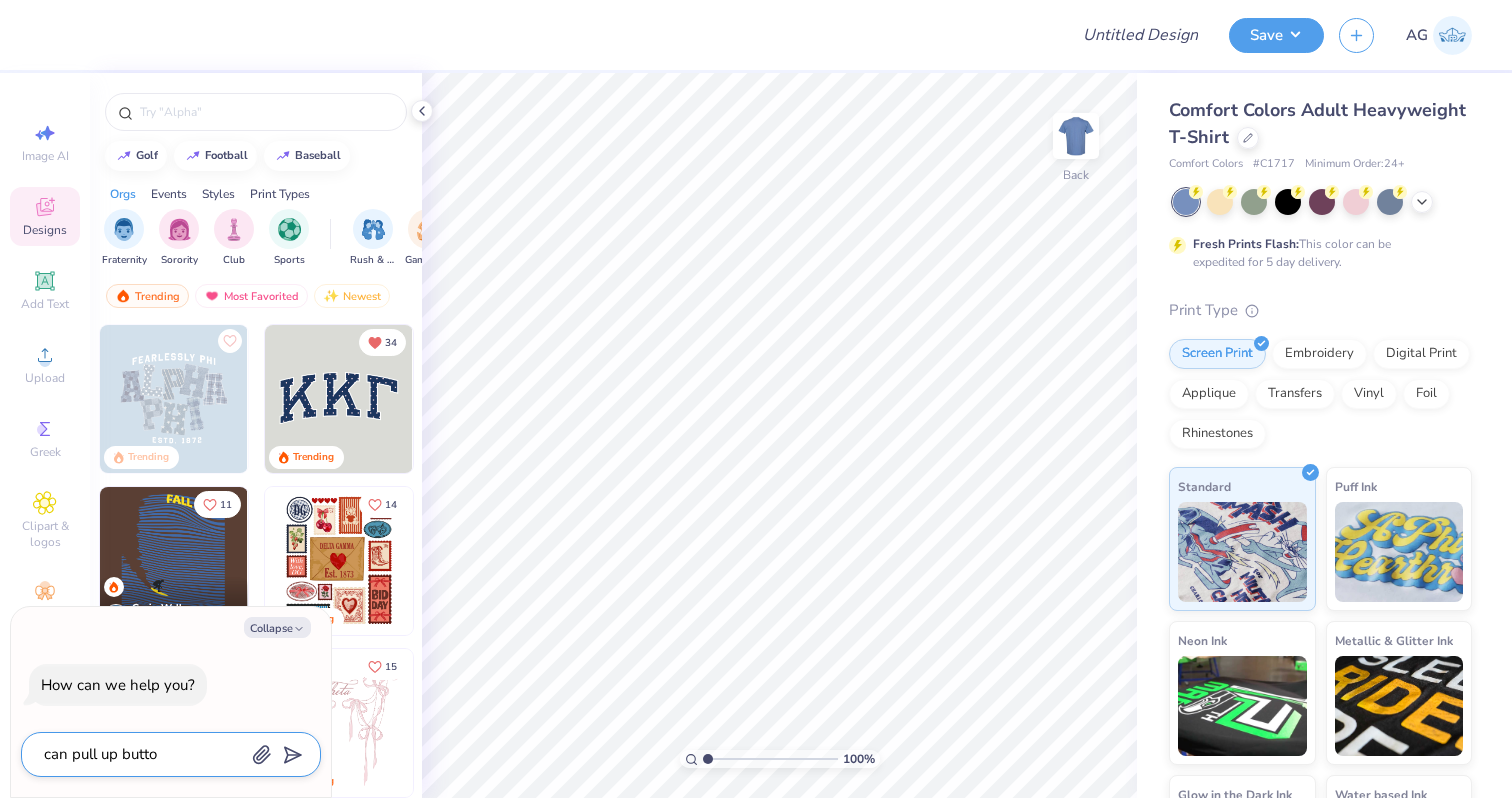type on "x" 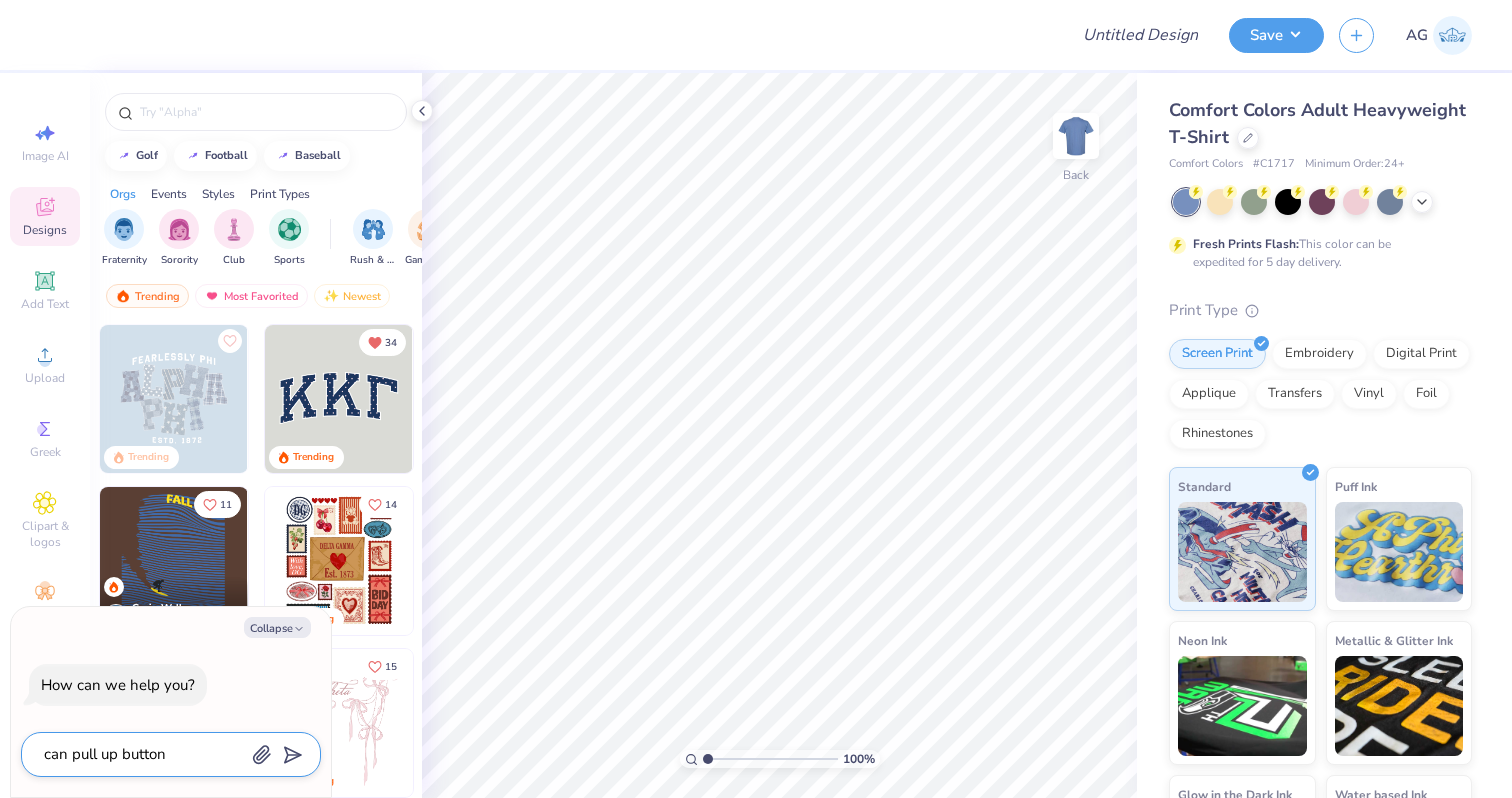 type on "can pull up buttons" 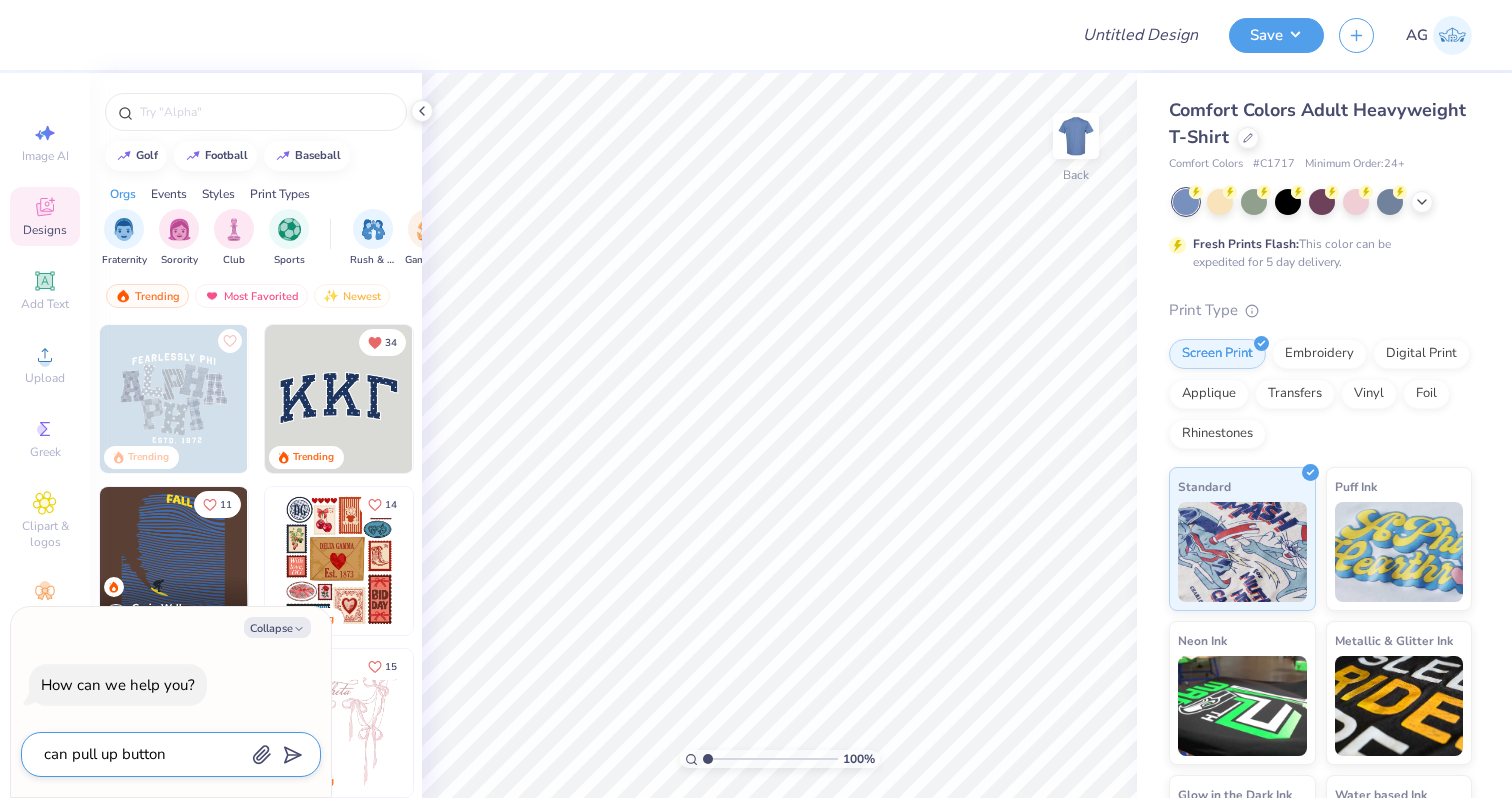 type on "x" 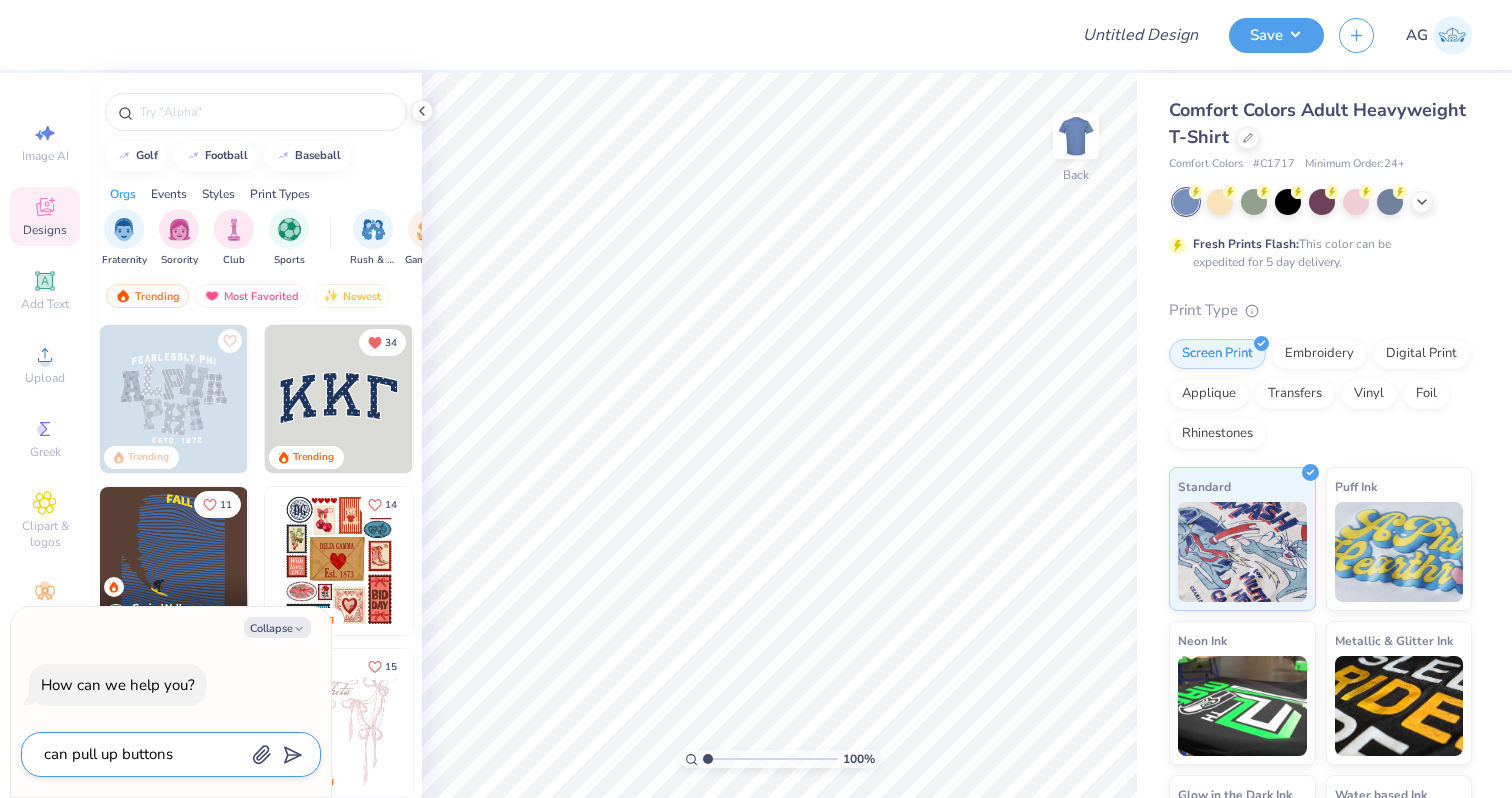 type on "can pull up buttons" 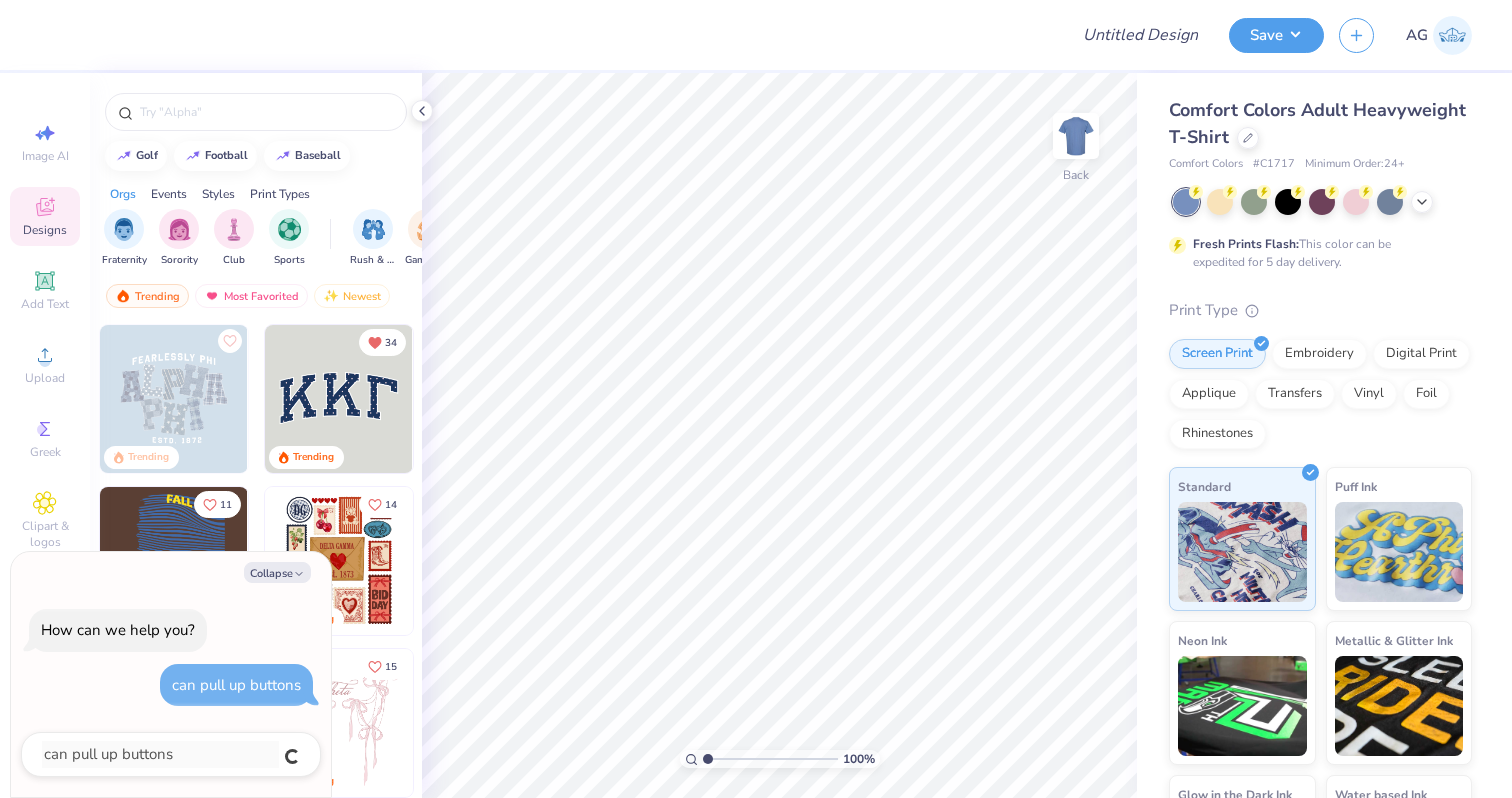 type on "x" 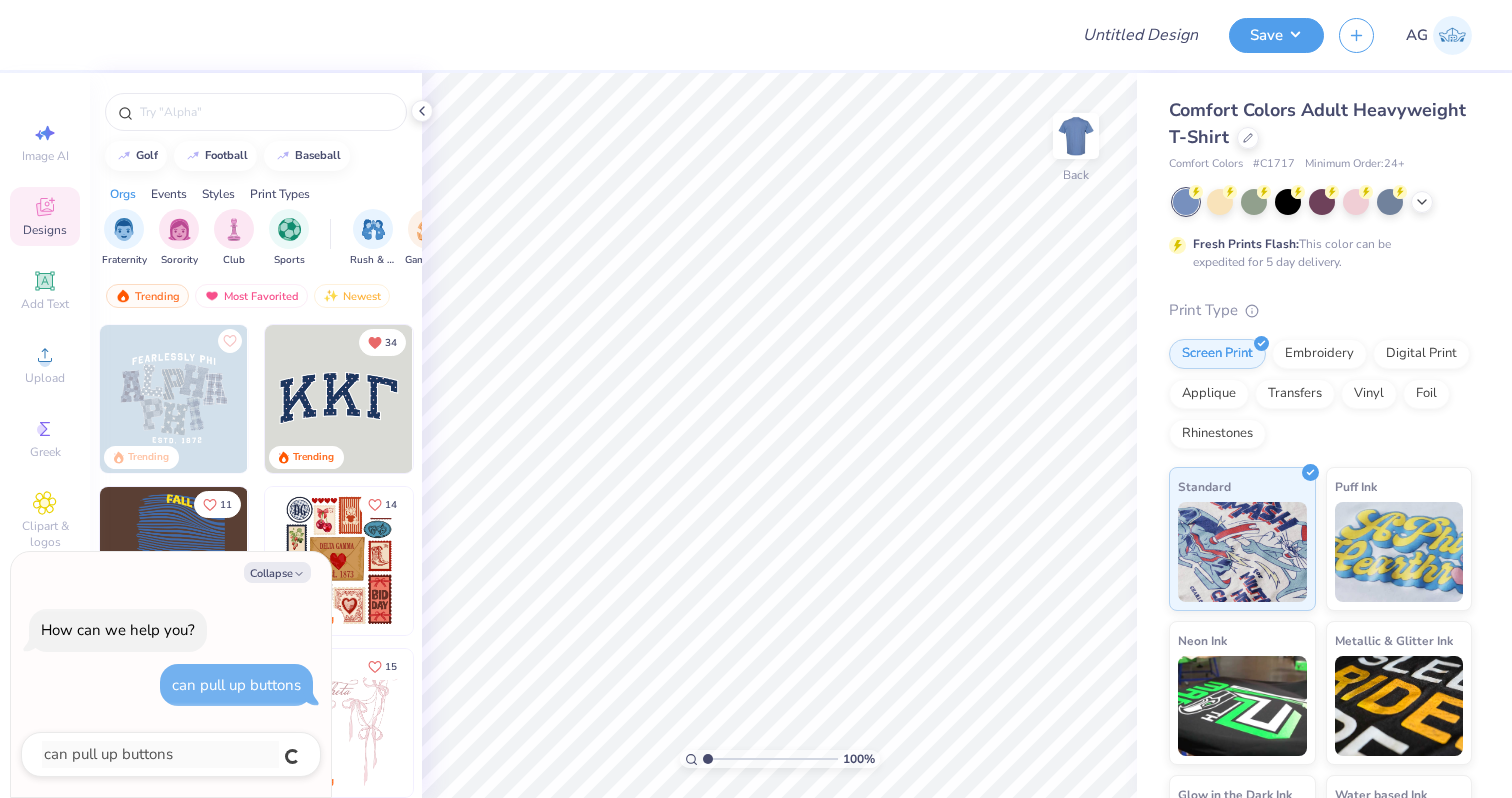 type 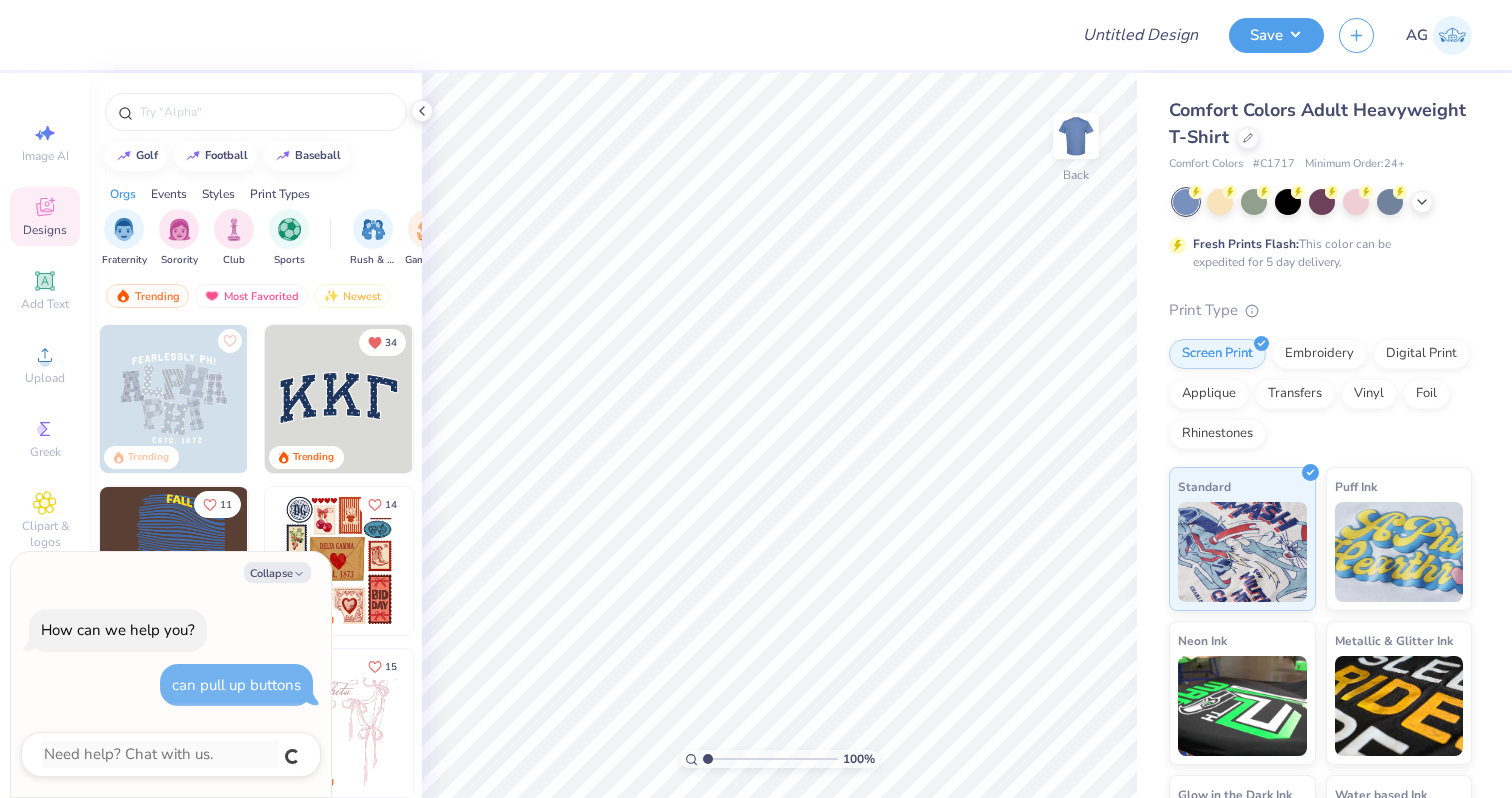type on "x" 